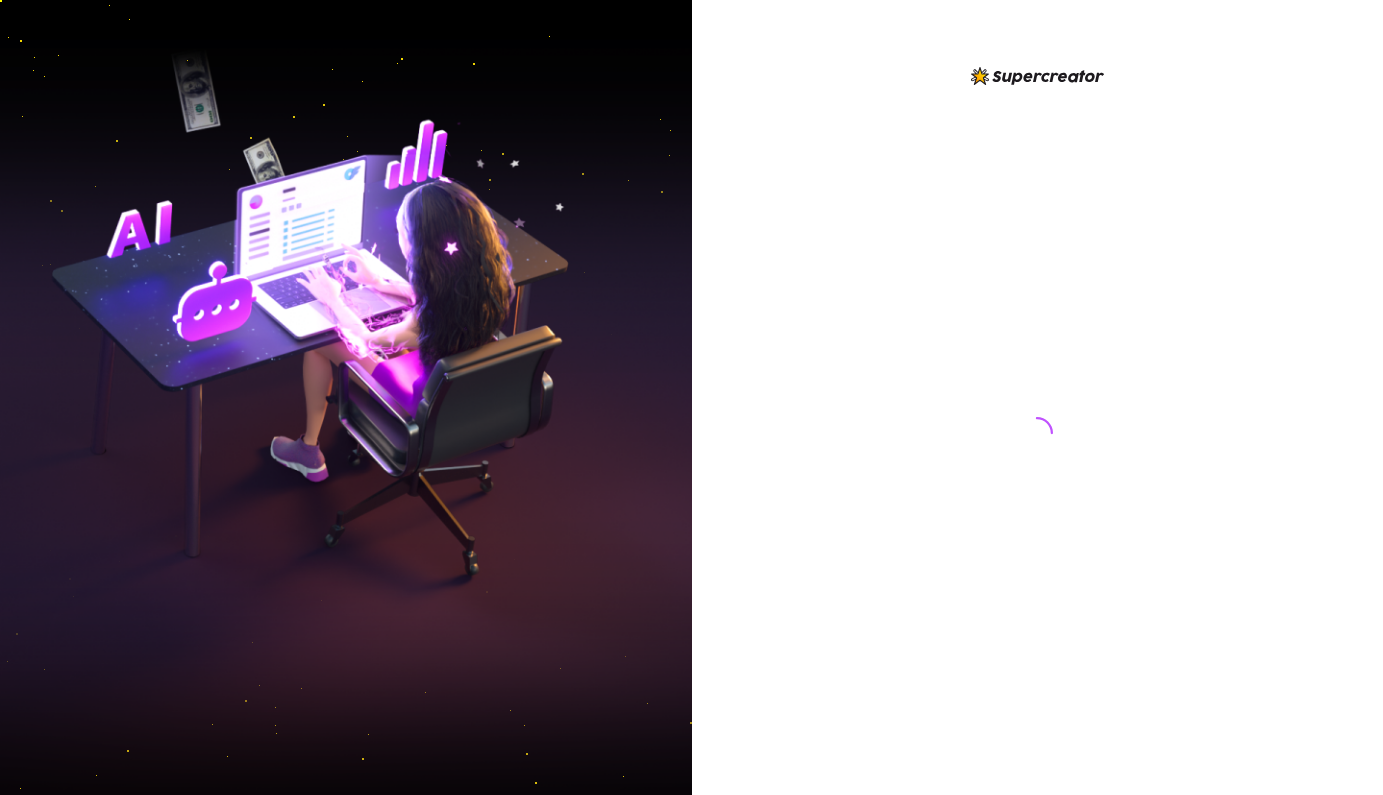scroll, scrollTop: 0, scrollLeft: 0, axis: both 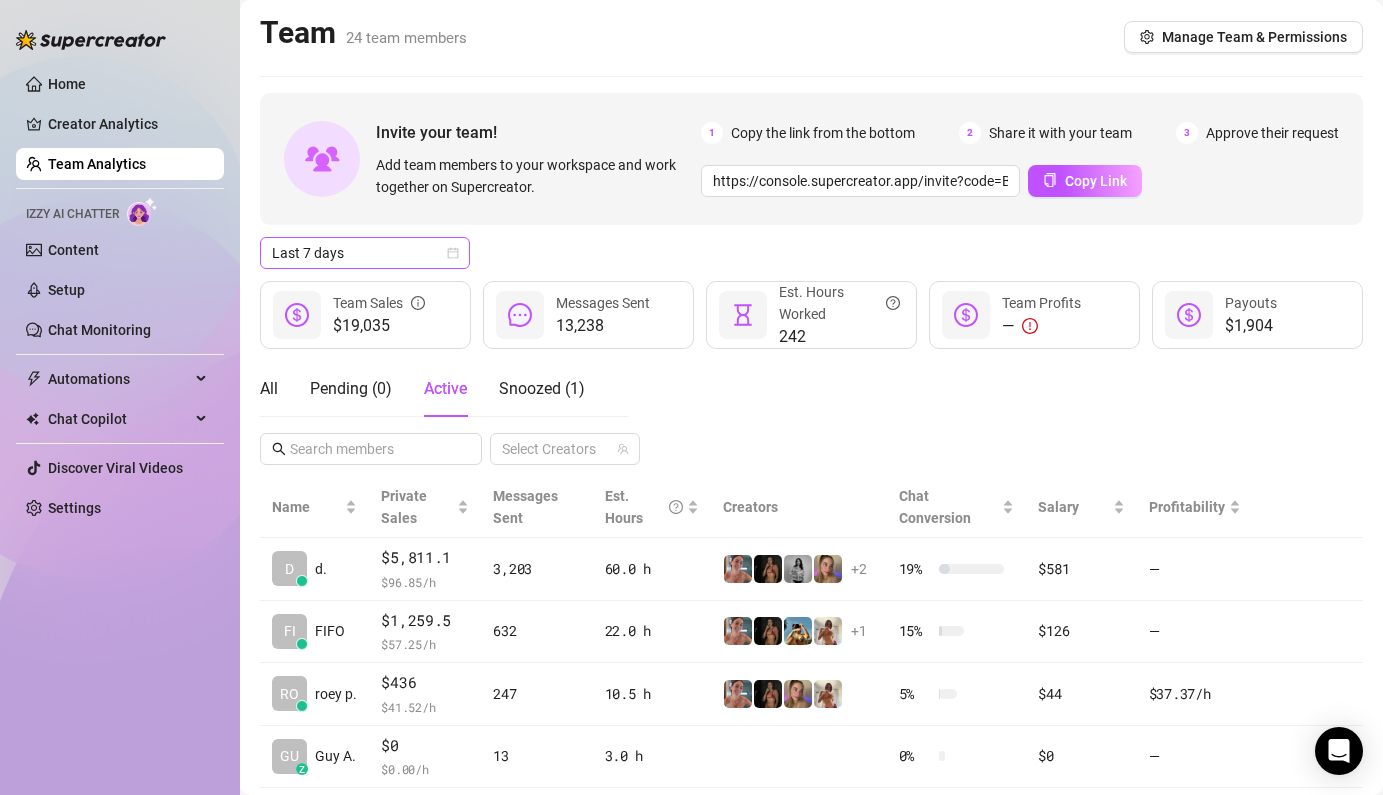 click on "Last 7 days" at bounding box center (365, 253) 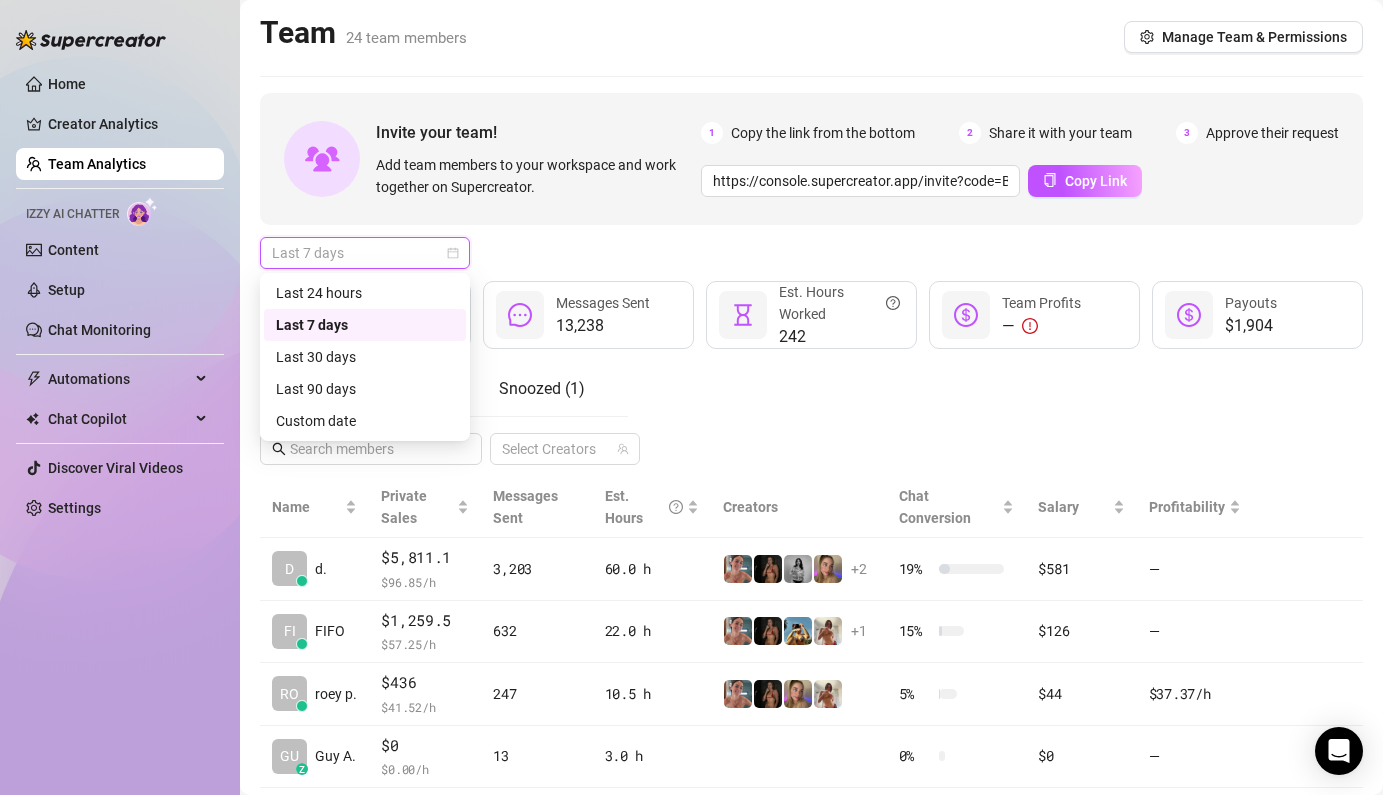 click on "Last 7 days" at bounding box center (365, 253) 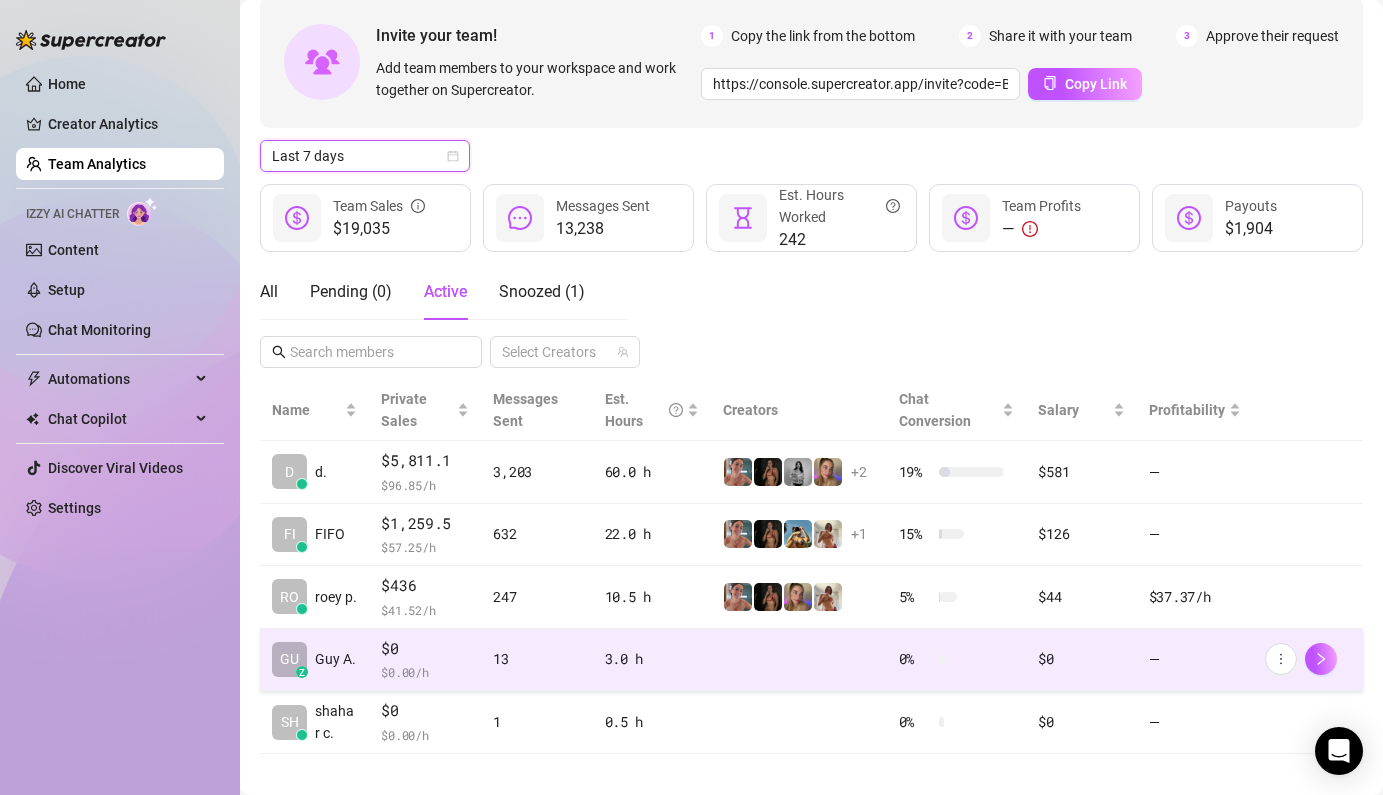 scroll, scrollTop: 116, scrollLeft: 0, axis: vertical 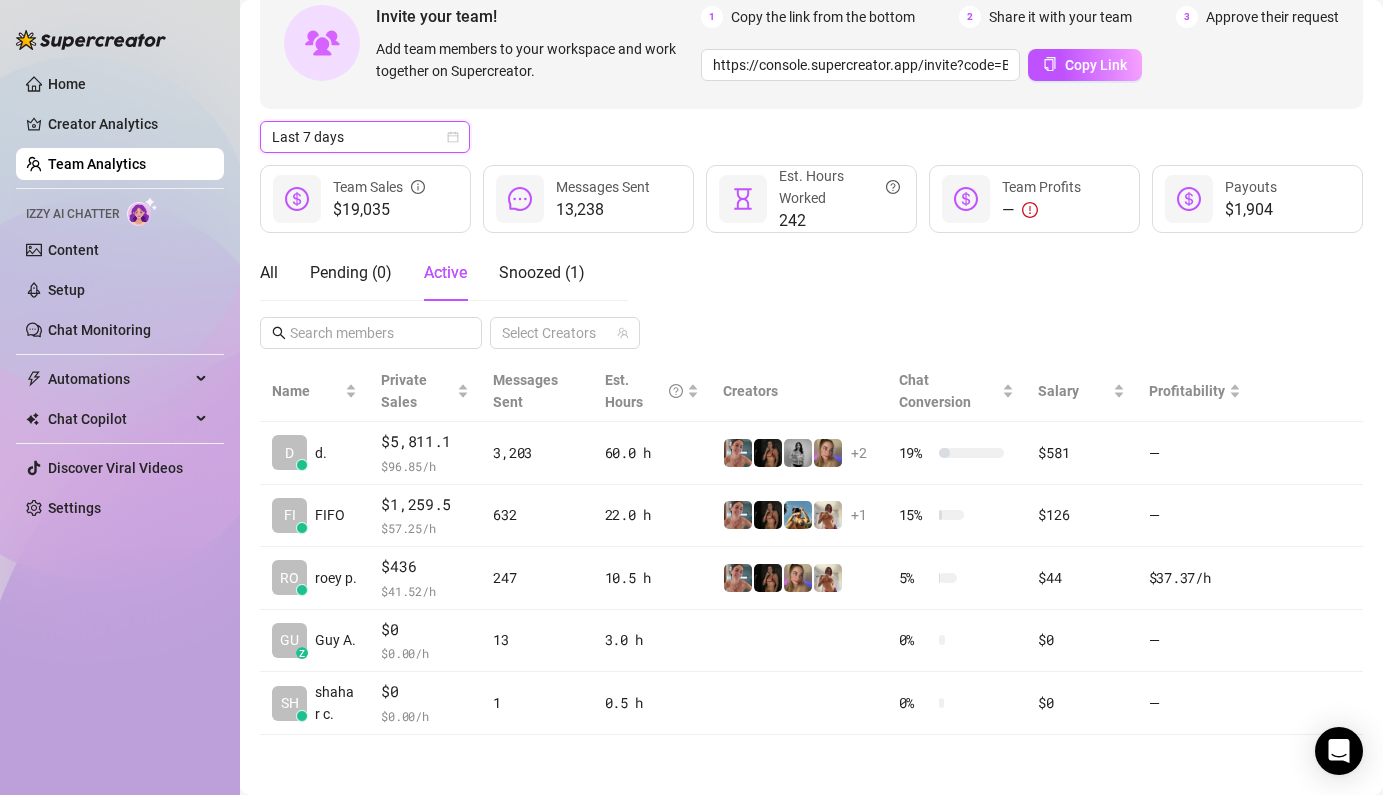 click on "Team [NUMBER]   team members Manage Team & Permissions Invite your team! Add team members to your workspace and work together on Supercreator. 1 Copy the link from the bottom 2 Share it with your team 3 Approve their request https://console.supercreator.app/invite?code=BO0Y8eoWDncUNWqJLeyLV7trNxq1&workspace=OnlyElite. Copy Link Last 7 days Last 7 days $[NUMBER] Team Sales $[NUMBER] Messages Sent $[NUMBER] Est. Hours Worked — Team Profits $[NUMBER] Payouts All Pending ( [NUMBER] ) Active Snoozed ( [NUMBER] ) Select Creators Name Private Sales Messages Sent Est. Hours Creators Chat Conversion Salary Profitability D d. $[NUMBER] $[NUMBER] /h $[NUMBER] $[NUMBER] h + $[NUMBER] [PERCENT] $[NUMBER] — FI FIFO $[NUMBER] $[NUMBER] /h $[NUMBER] $[NUMBER] h + $[NUMBER] [PERCENT] $[NUMBER] — RO roey p. $[NUMBER] $[NUMBER] /h $[NUMBER] $[NUMBER] h [PERCENT] $[NUMBER] $[NUMBER] /h GU z Guy A. $0 $ [NUMBER] /h $[NUMBER] $[NUMBER] h [PERCENT] $0 — SH shahar c. $0 $ [NUMBER] /h $[NUMBER] $[NUMBER] h [PERCENT] $0 —" at bounding box center [811, 339] 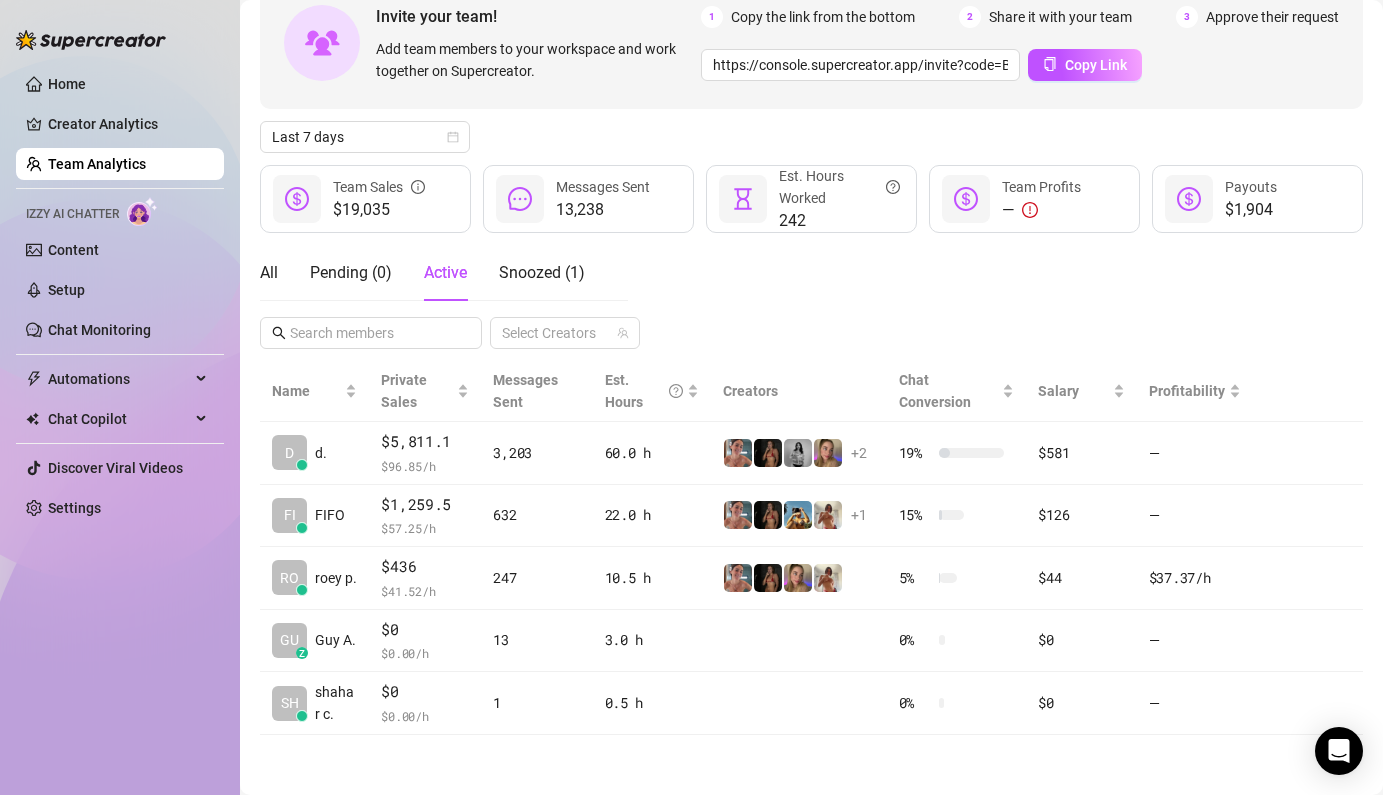 click on "Team [NUMBER]   team members Manage Team & Permissions Invite your team! Add team members to your workspace and work together on Supercreator. 1 Copy the link from the bottom 2 Share it with your team 3 Approve their request https://console.supercreator.app/invite?code=BO0Y8eoWDncUNWqJLeyLV7trNxq1&workspace=OnlyElite. Copy Link Last 7 days $[NUMBER] Team Sales $[NUMBER] Messages Sent $[NUMBER] Est. Hours Worked — Team Profits $[NUMBER] Payouts All Pending ( [NUMBER] ) Active Snoozed ( [NUMBER] ) Select Creators Name Private Sales Messages Sent Est. Hours Creators Chat Conversion Salary Profitability D d. $[NUMBER] $[NUMBER] /h $[NUMBER] $[NUMBER] h + $[NUMBER] [PERCENT] $[NUMBER] — FI FIFO $[NUMBER] $[NUMBER] /h $[NUMBER] $[NUMBER] h + $[NUMBER] [PERCENT] $[NUMBER] — RO roey p. $[NUMBER] $[NUMBER] /h $[NUMBER] $[NUMBER] h [PERCENT] $[NUMBER] $[NUMBER] /h GU z Guy A. $0 $ [NUMBER] /h $[NUMBER] $[NUMBER] h [PERCENT] $0 — SH shahar c. $0 $ [NUMBER] /h $[NUMBER] $[NUMBER] h [PERCENT] $0 —" at bounding box center [811, 339] 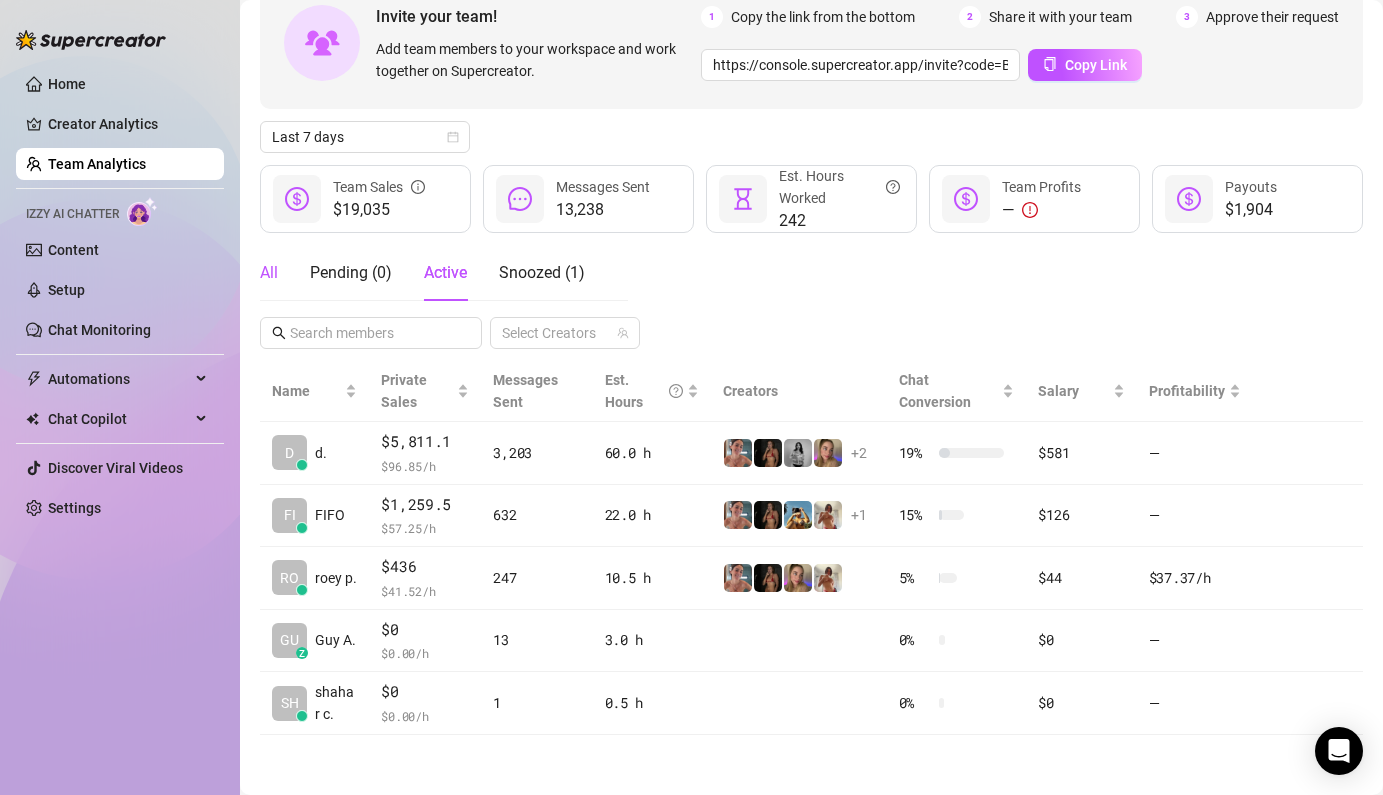 click on "All" at bounding box center [269, 273] 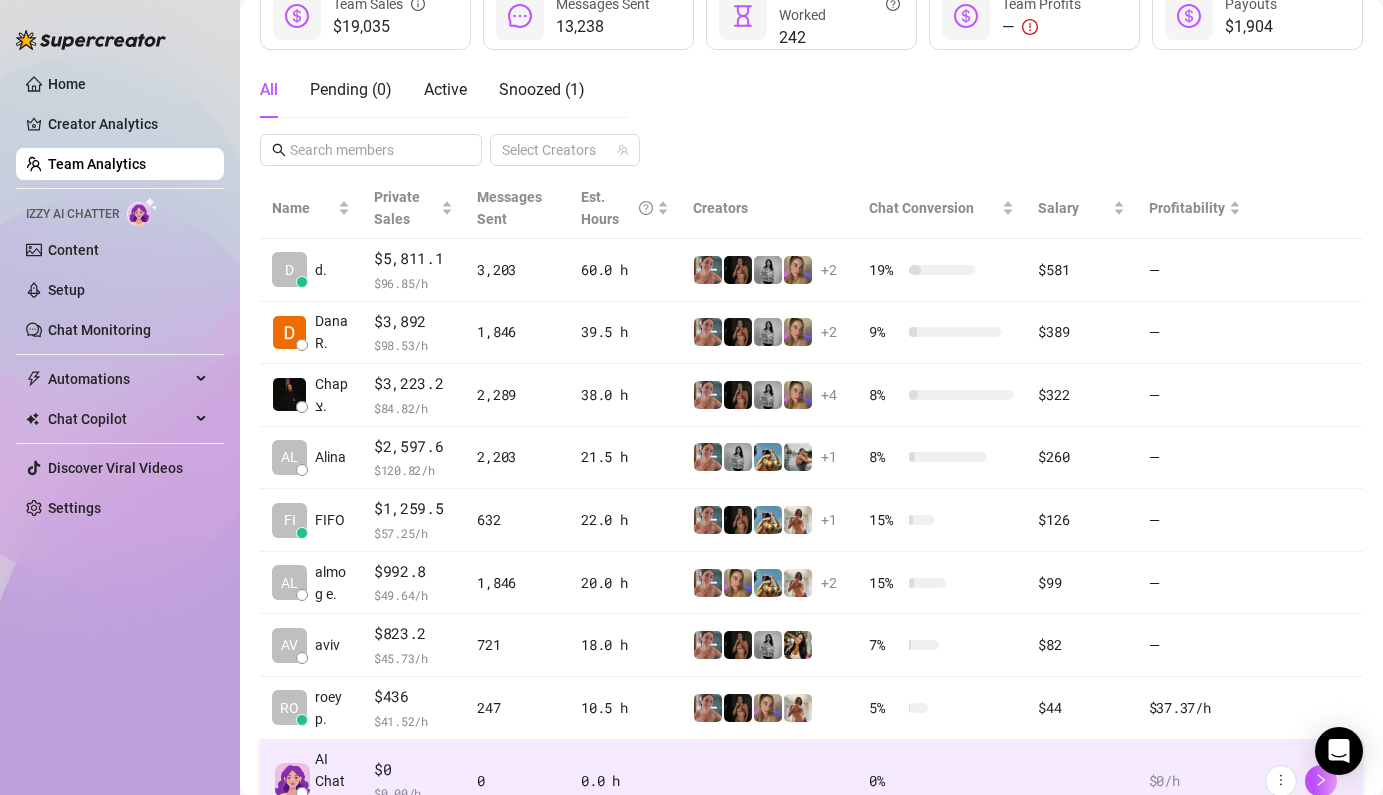 scroll, scrollTop: 266, scrollLeft: 0, axis: vertical 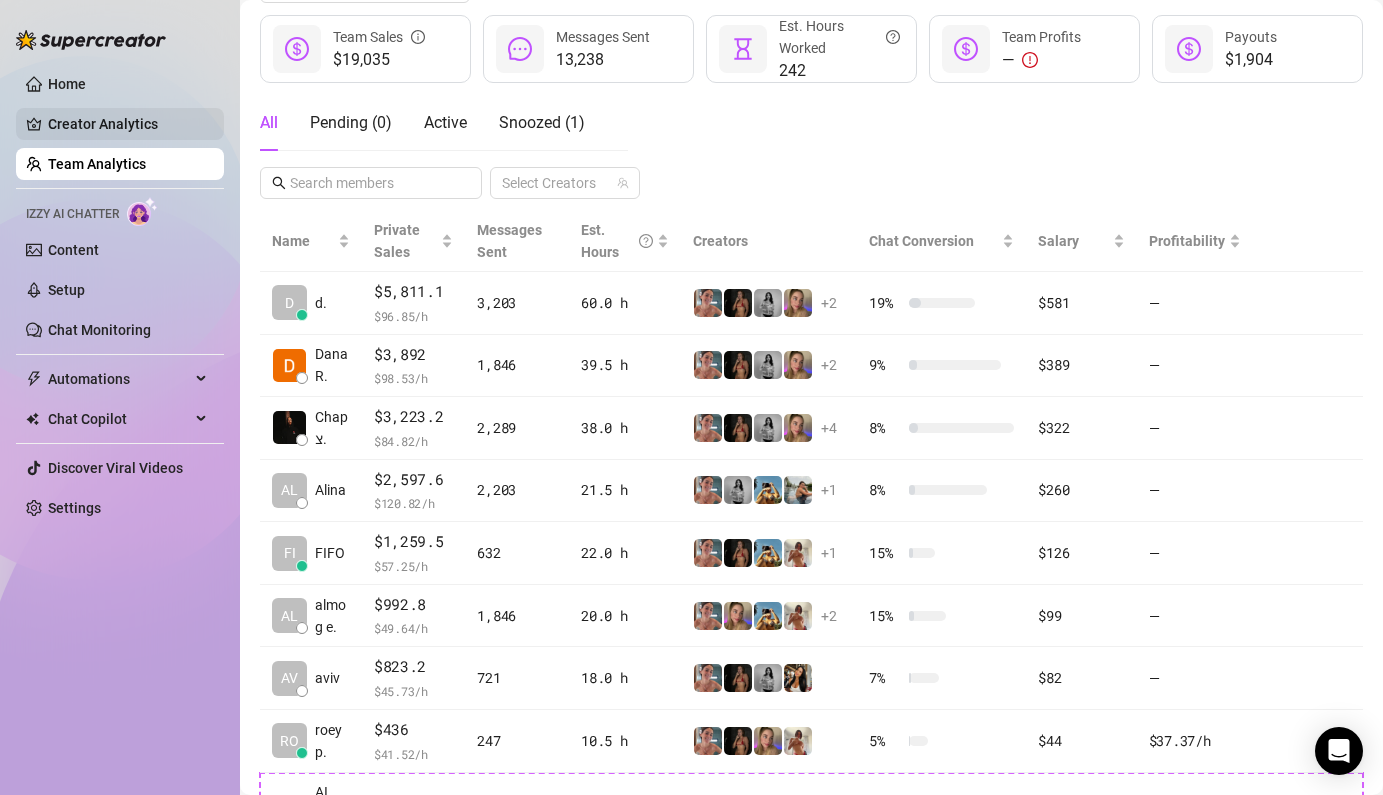 click on "Creator Analytics" at bounding box center [128, 124] 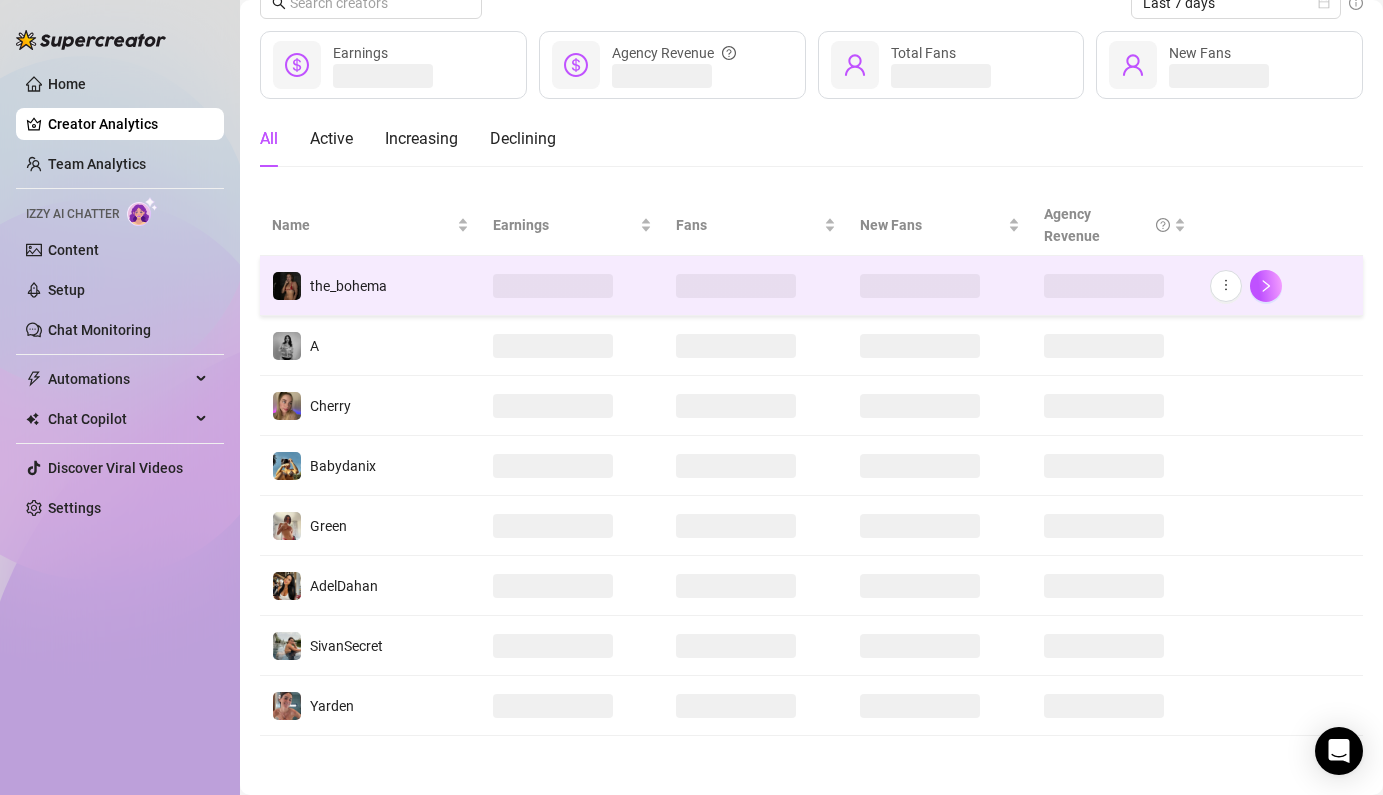 scroll, scrollTop: 91, scrollLeft: 0, axis: vertical 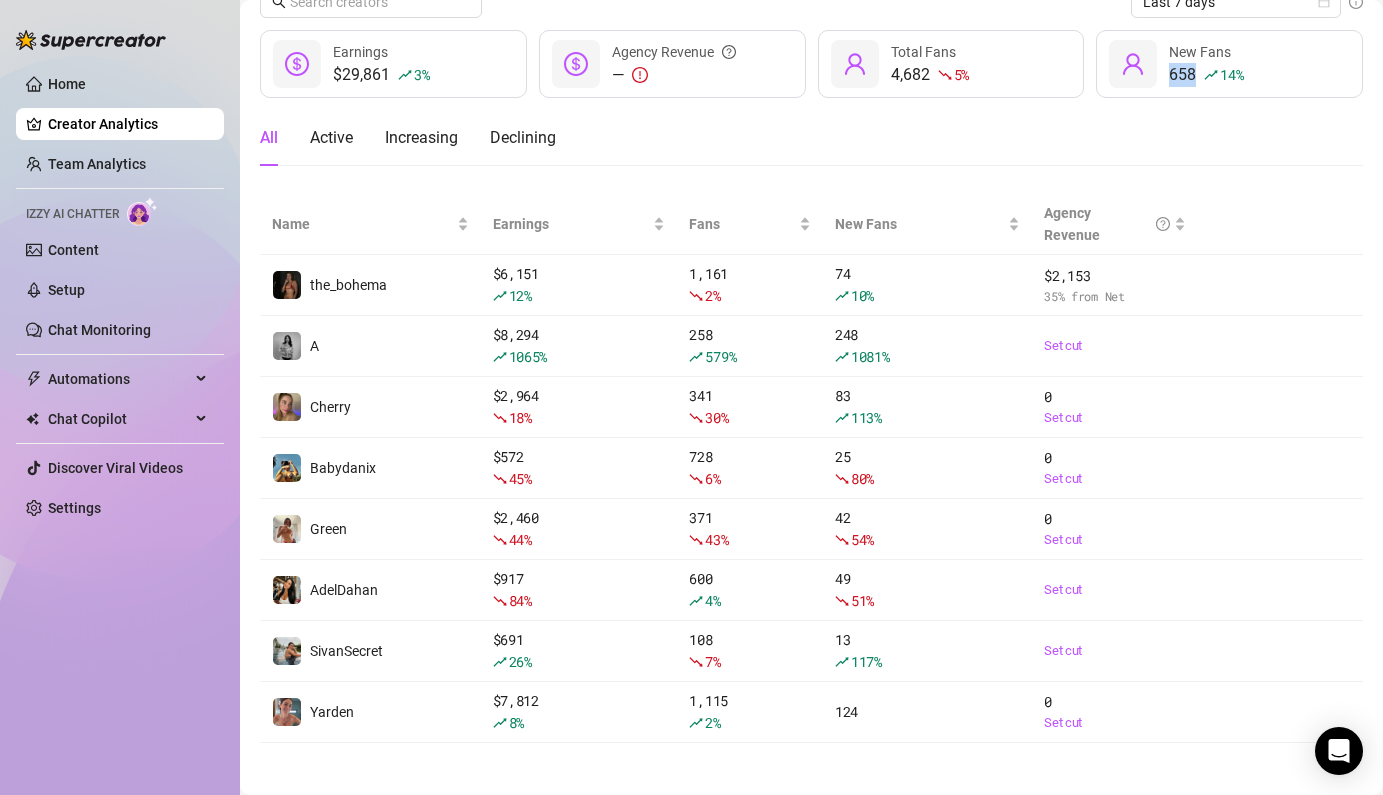 drag, startPoint x: 1274, startPoint y: 75, endPoint x: 1137, endPoint y: 80, distance: 137.09122 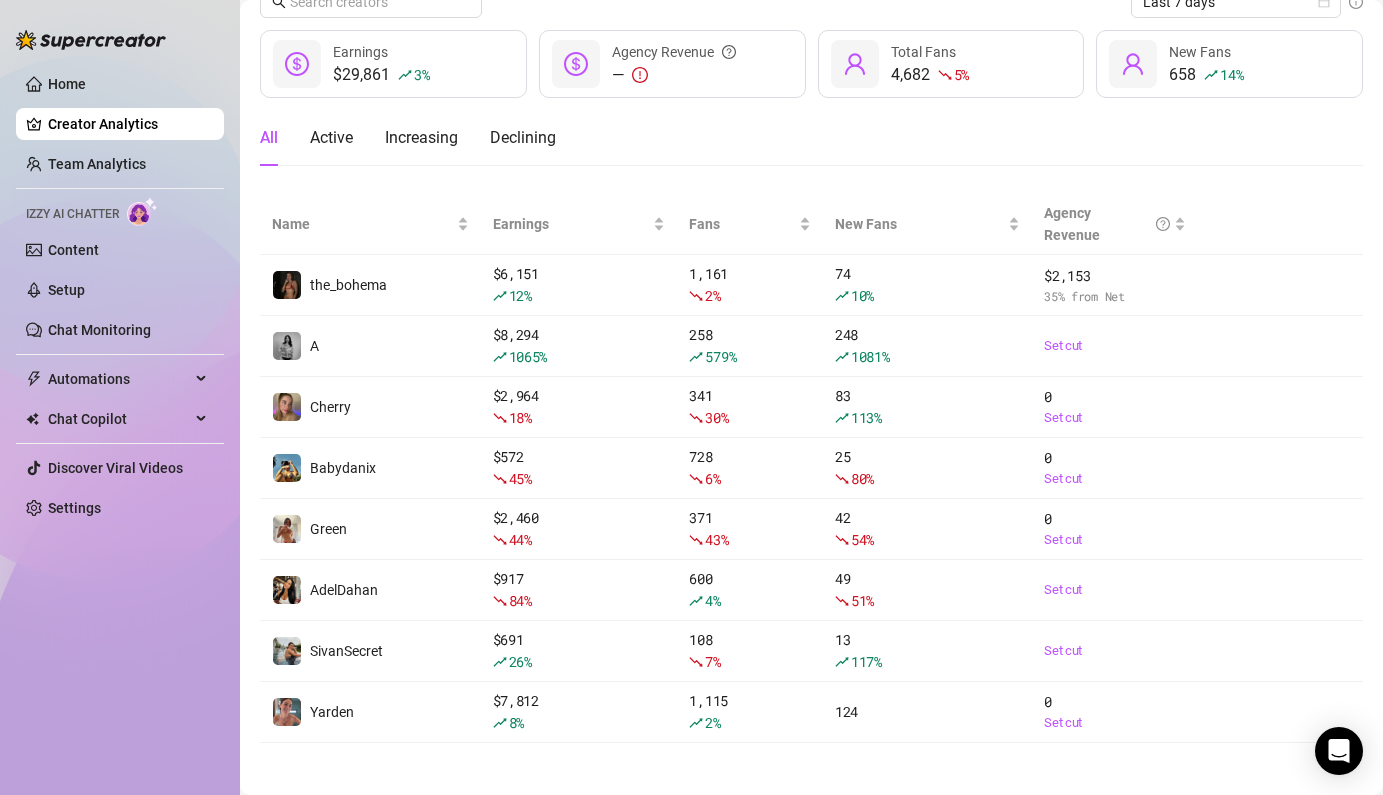 click on "658 14 % New Fans" at bounding box center [1229, 64] 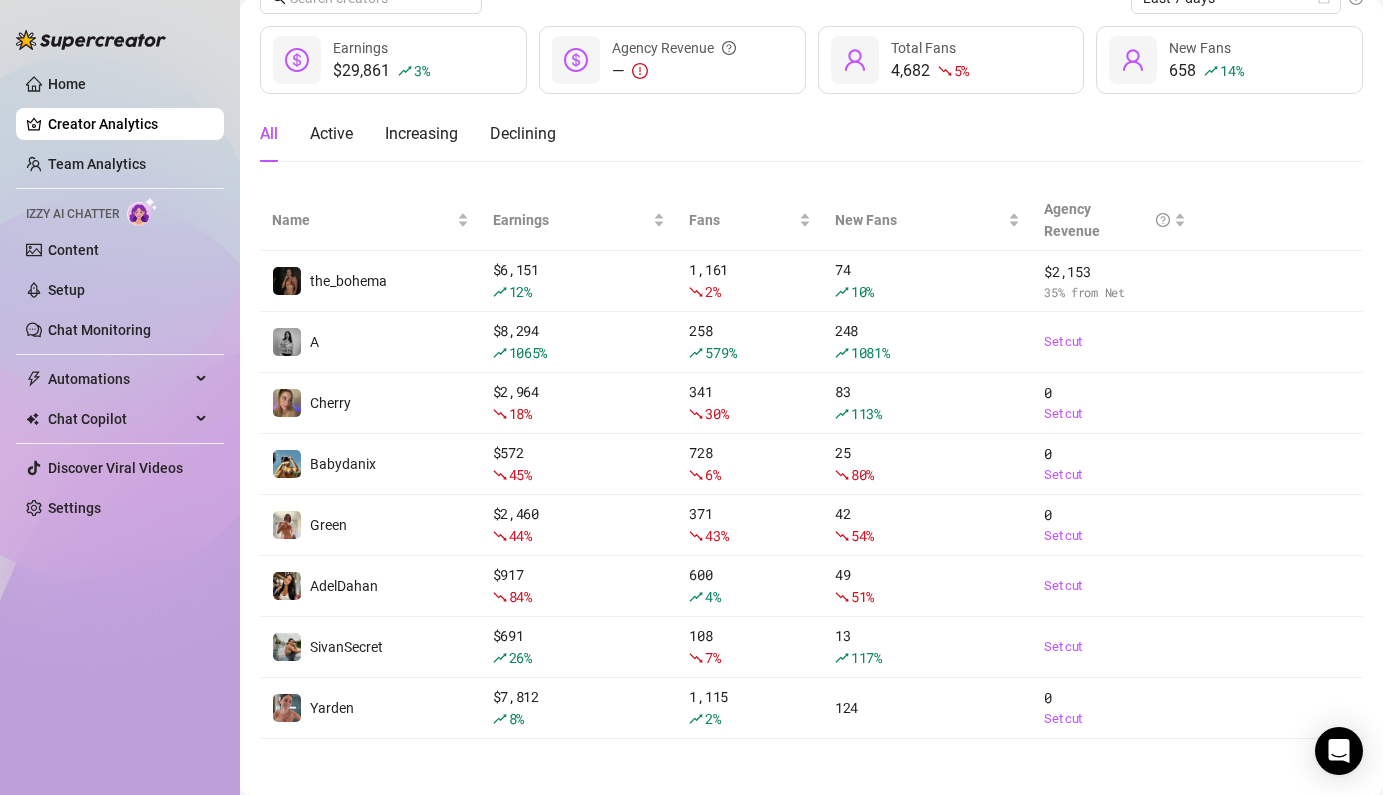 scroll, scrollTop: 99, scrollLeft: 0, axis: vertical 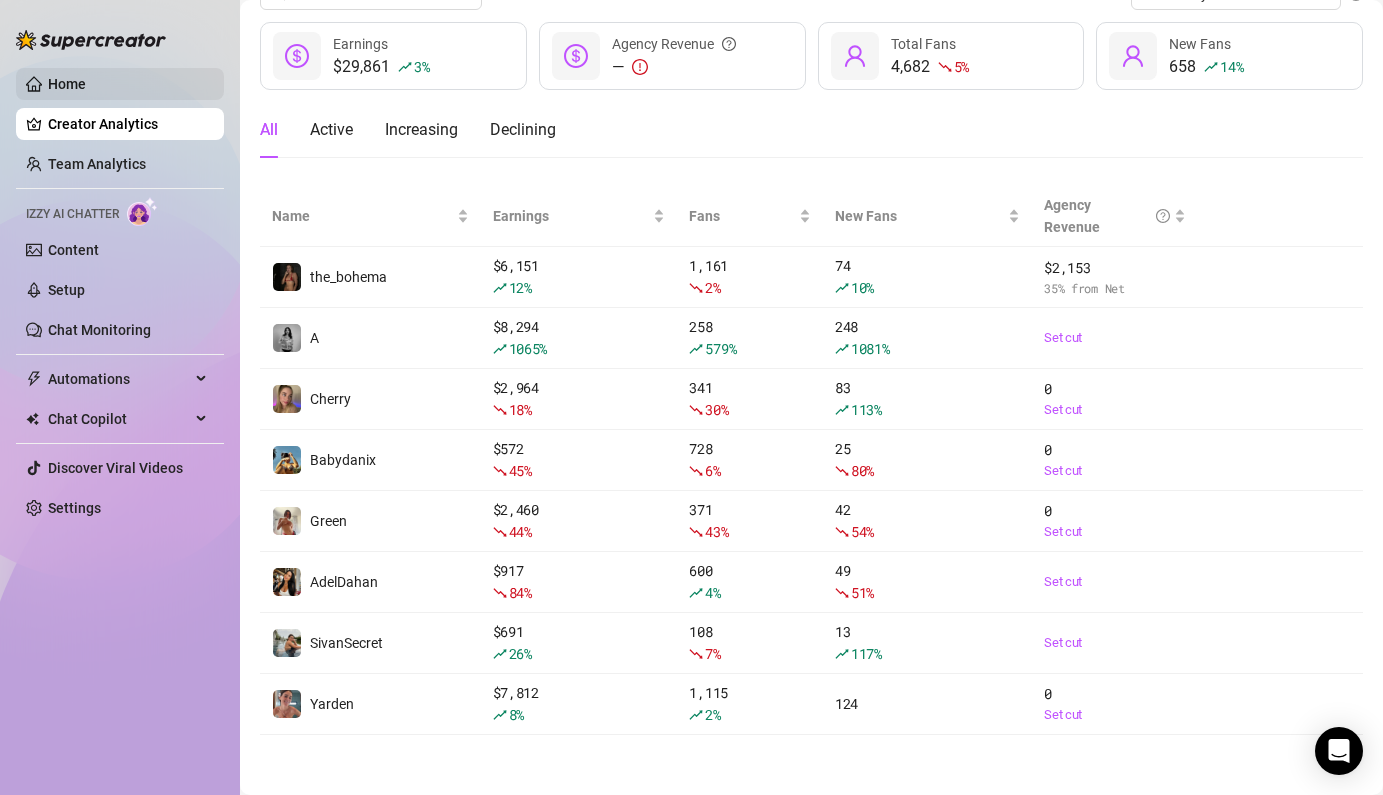 click on "Home" at bounding box center (67, 84) 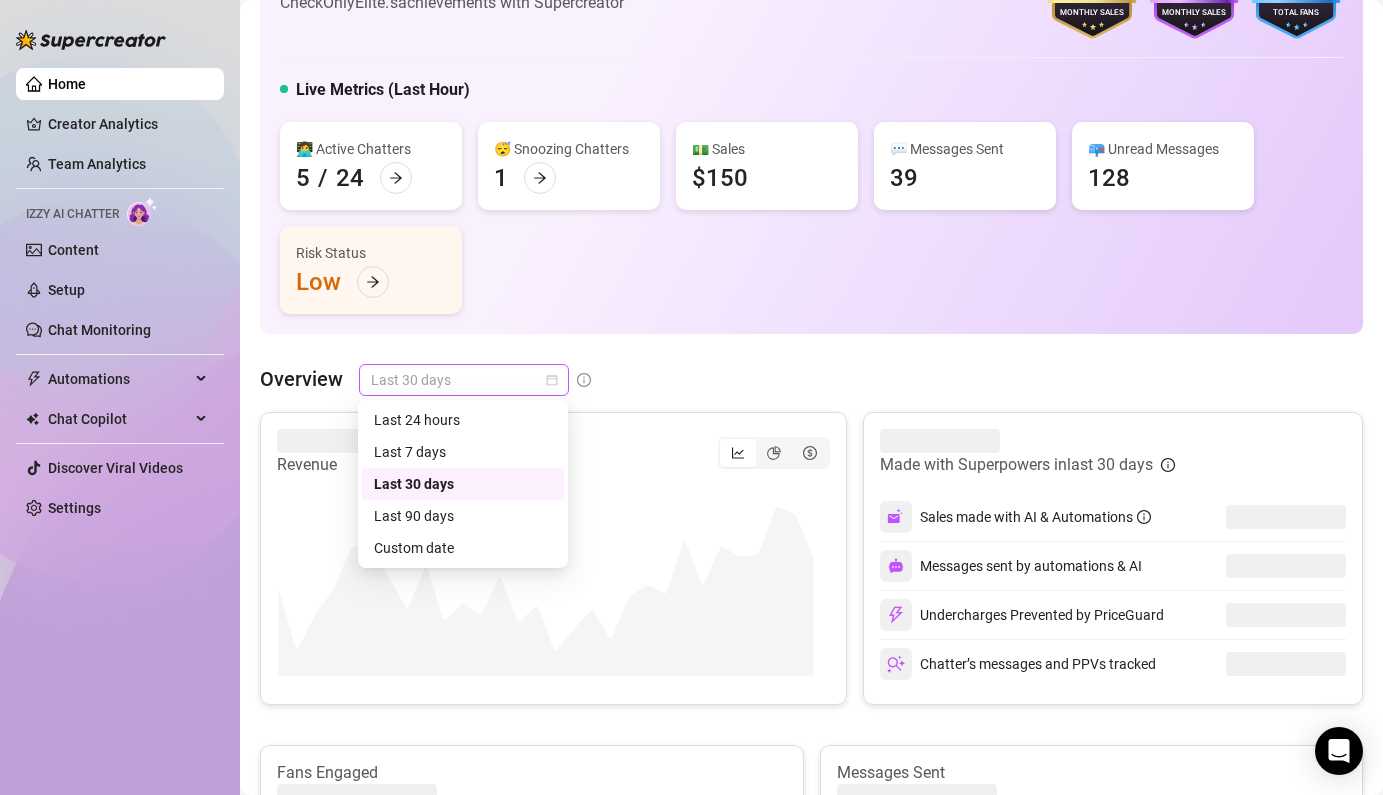 click on "Last 30 days" at bounding box center [464, 380] 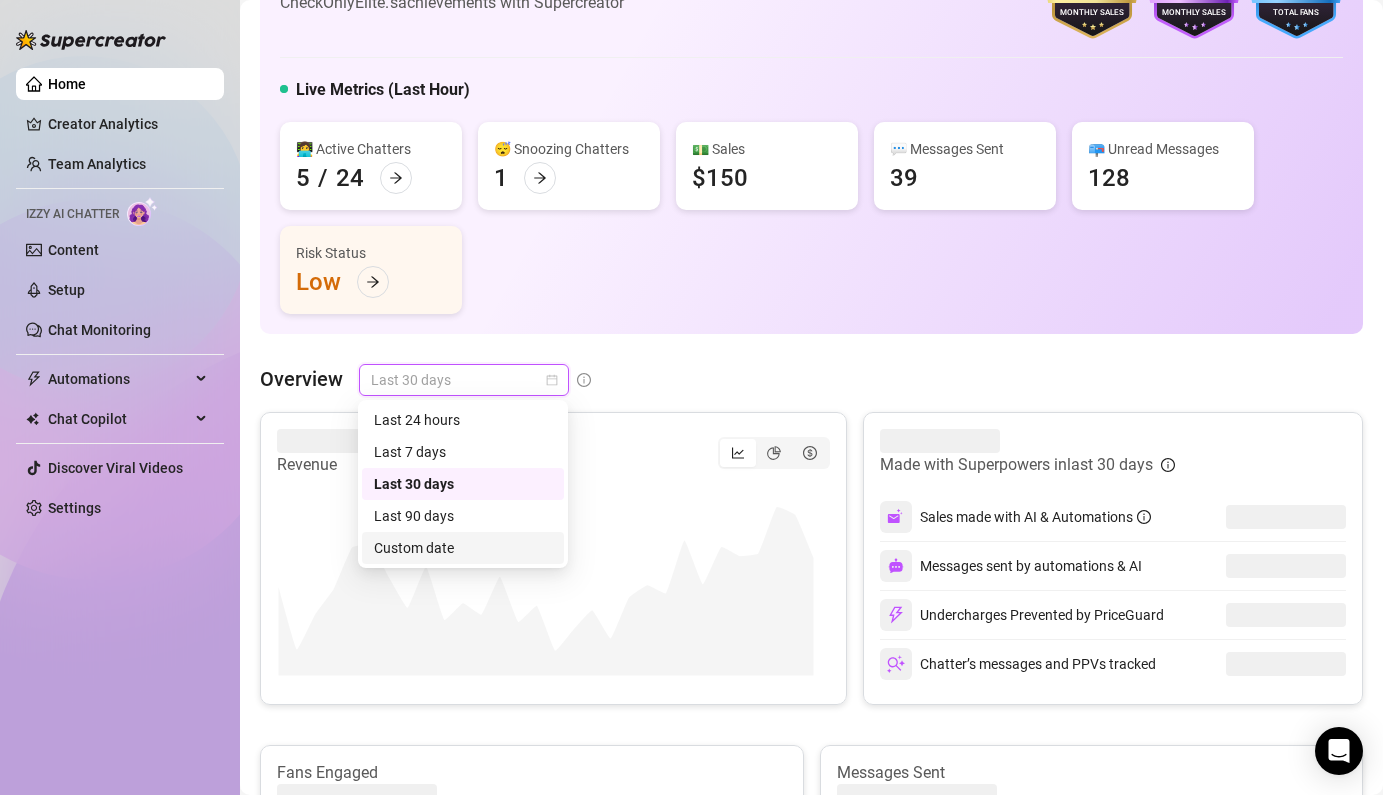 click on "Custom date" at bounding box center [463, 548] 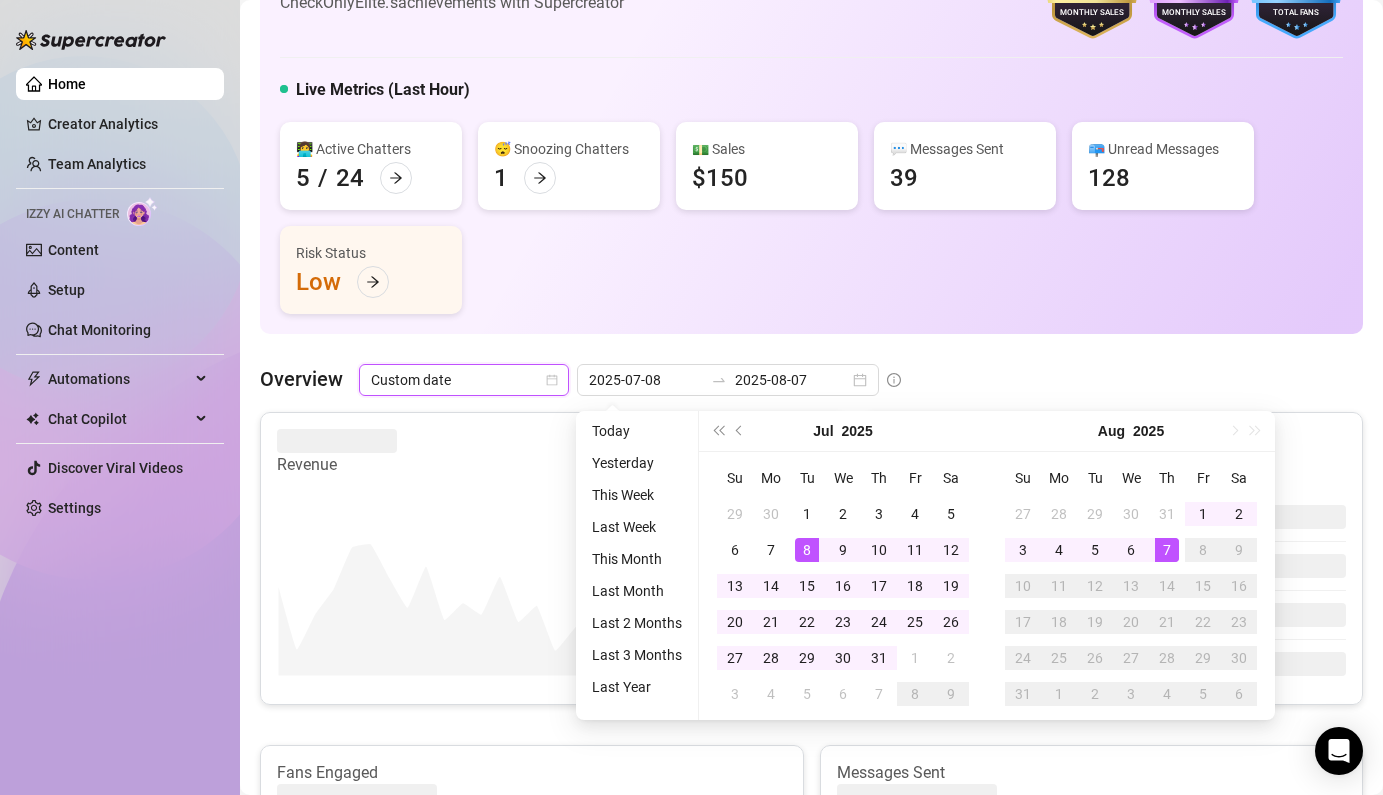 type on "2025-08-06" 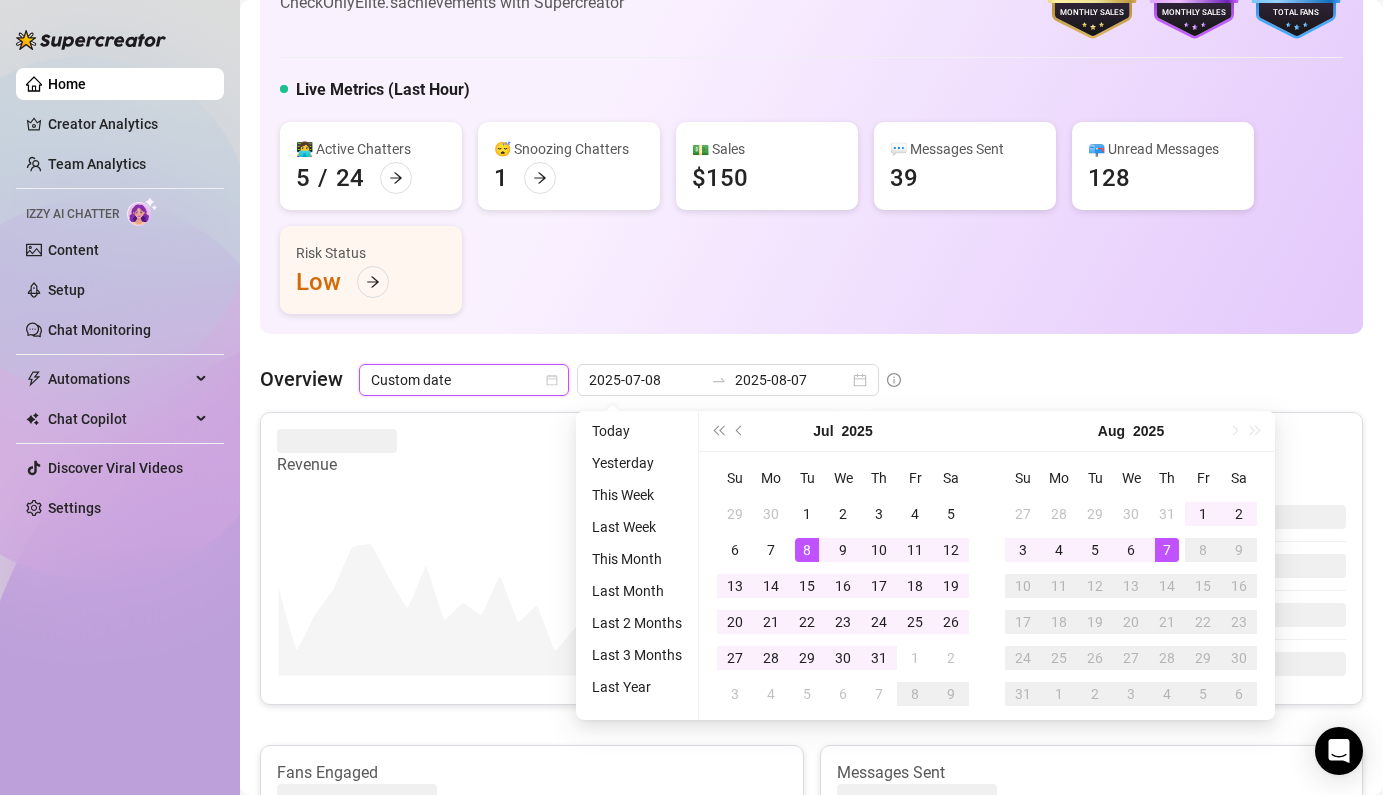 type on "2025-08-06" 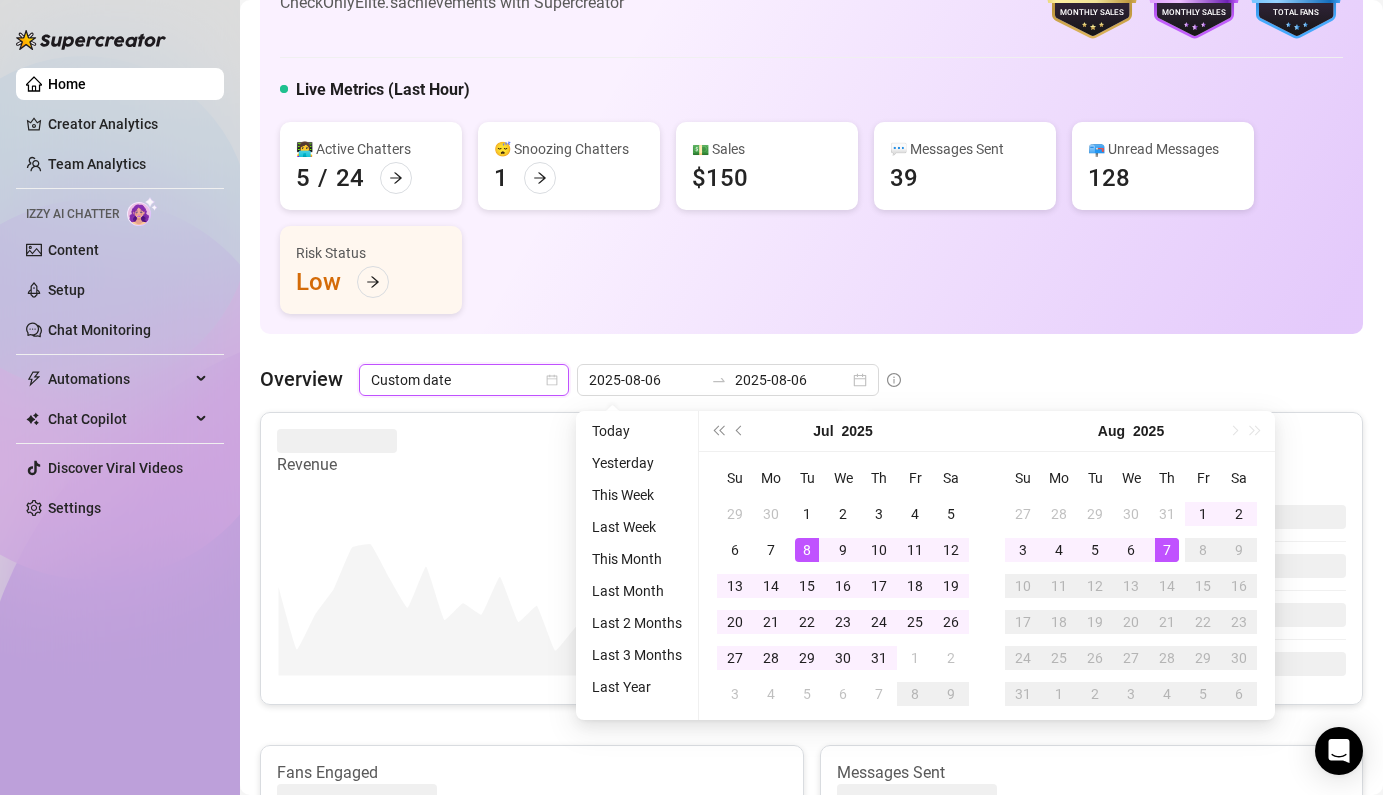 type on "2025-07-08" 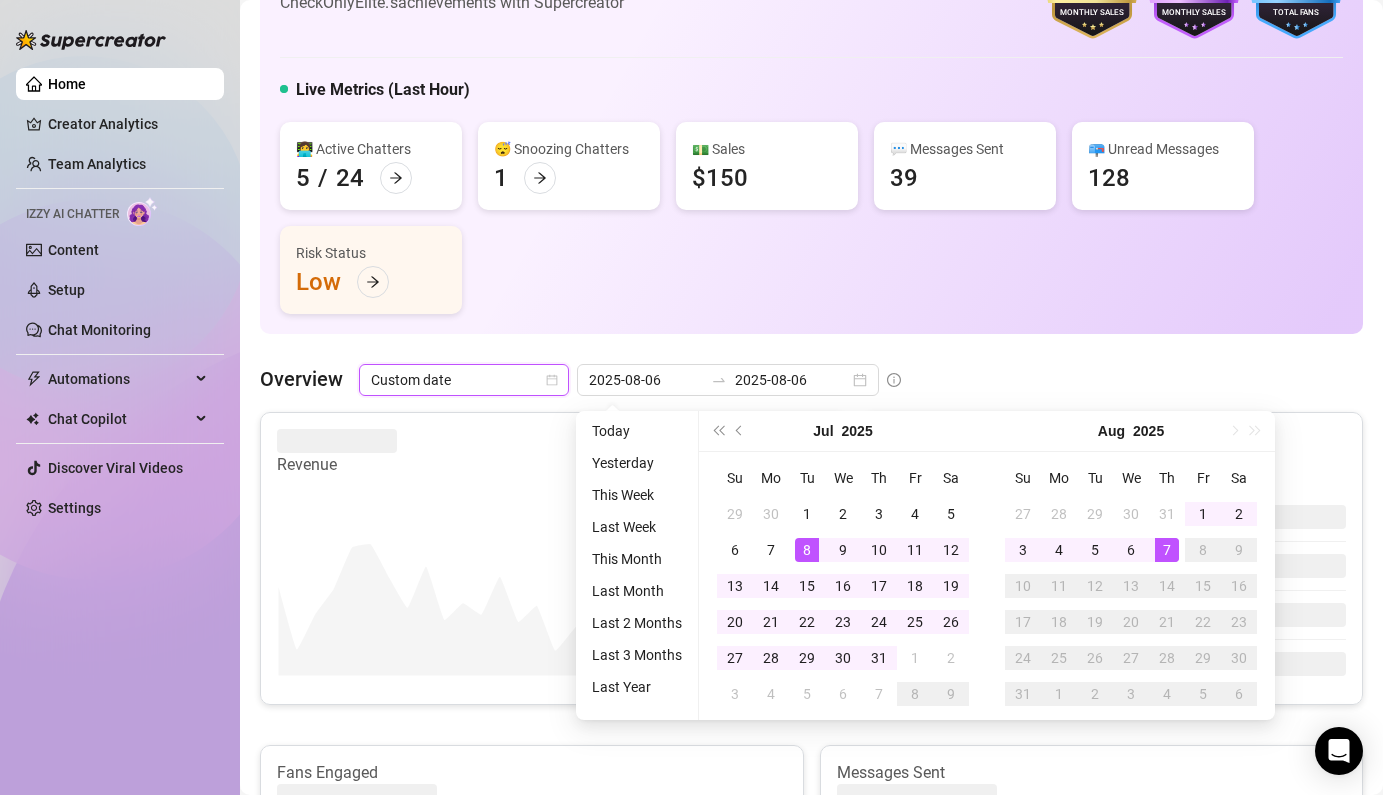 type on "2025-08-07" 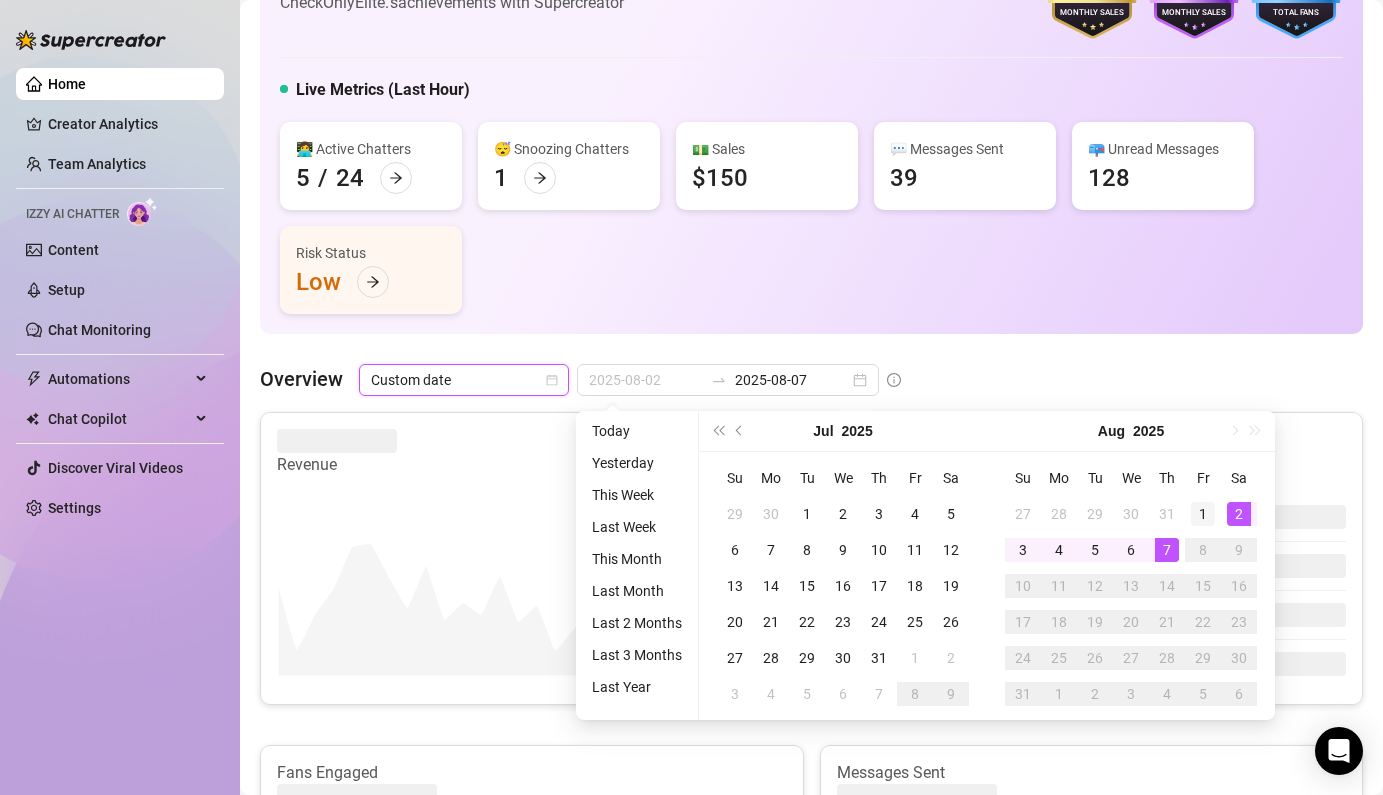 type on "2025-08-01" 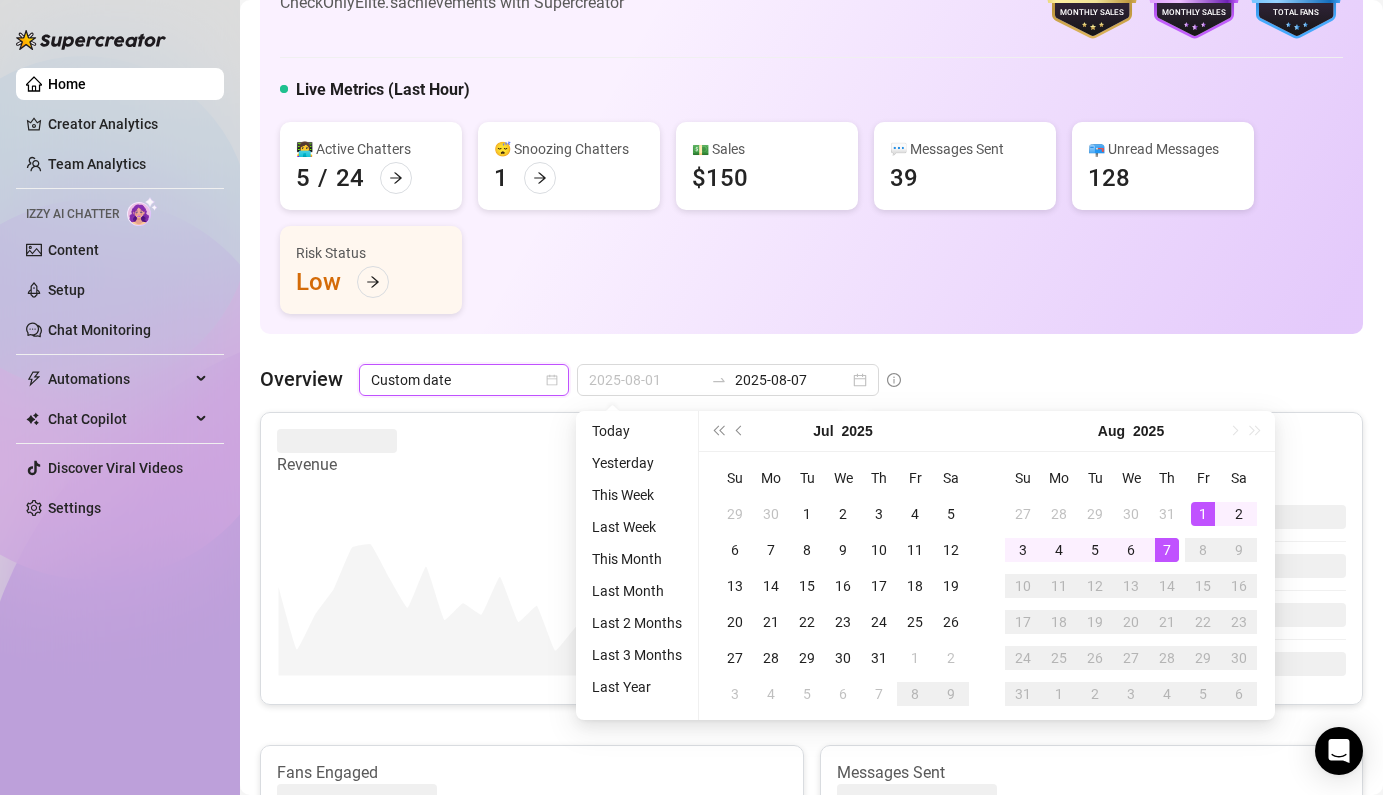 click on "1" at bounding box center [1203, 514] 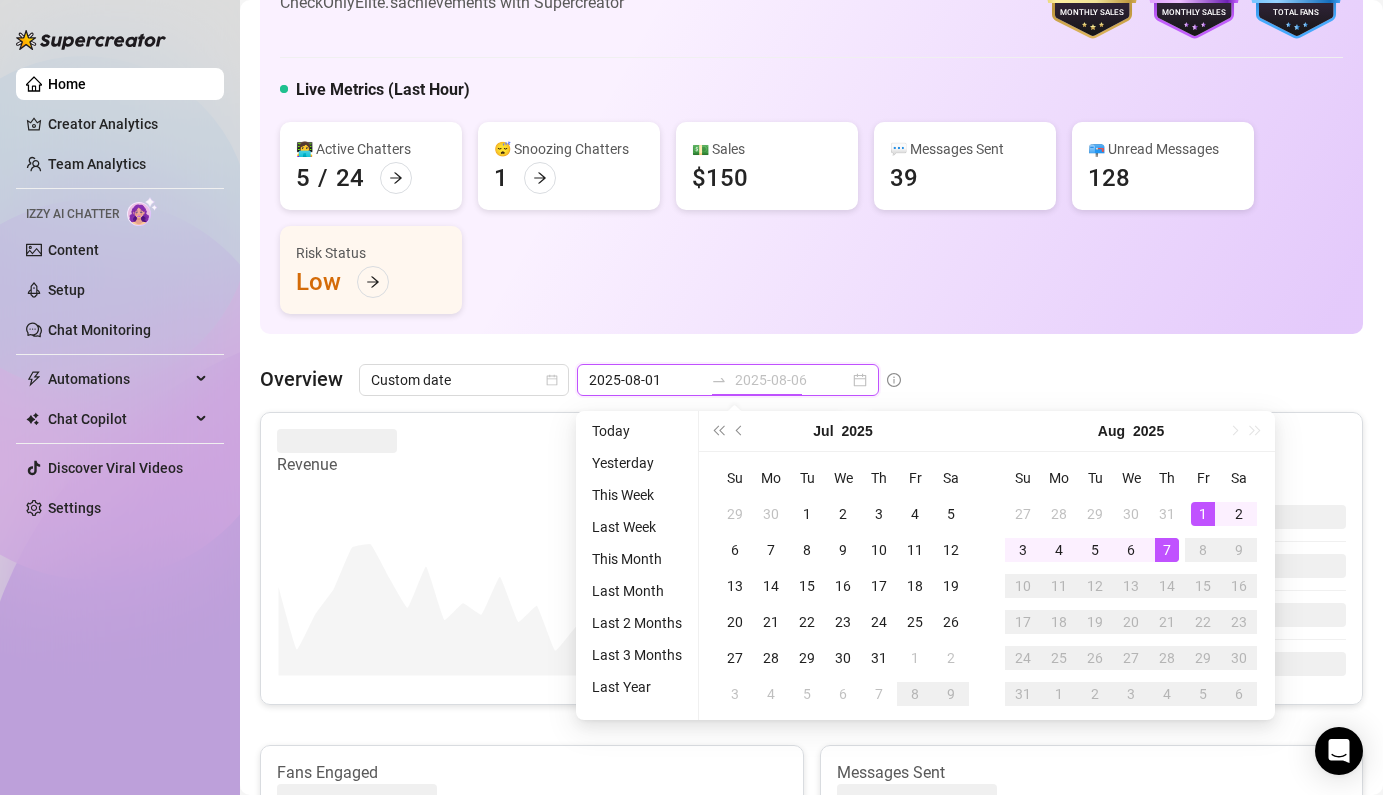 type on "2025-08-07" 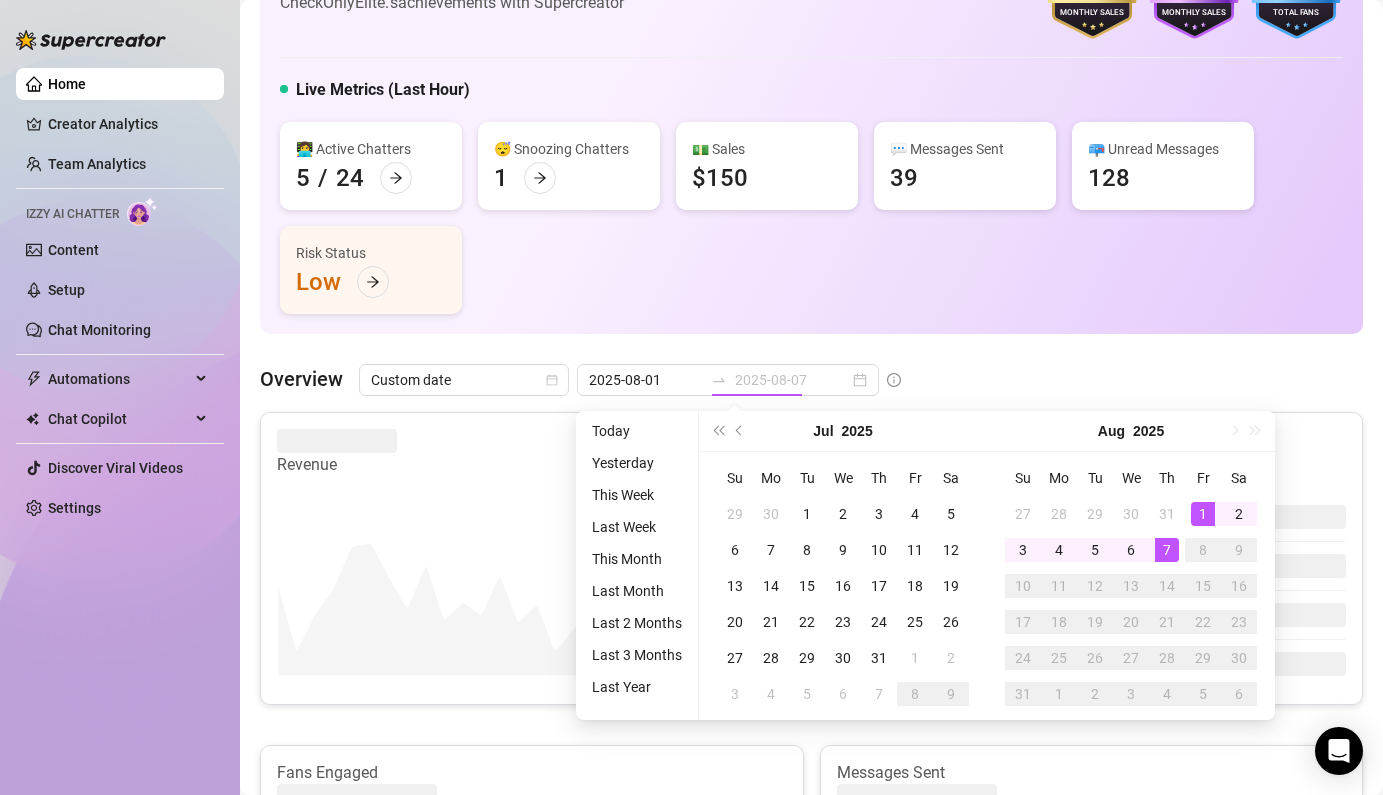 click on "7" at bounding box center (1167, 550) 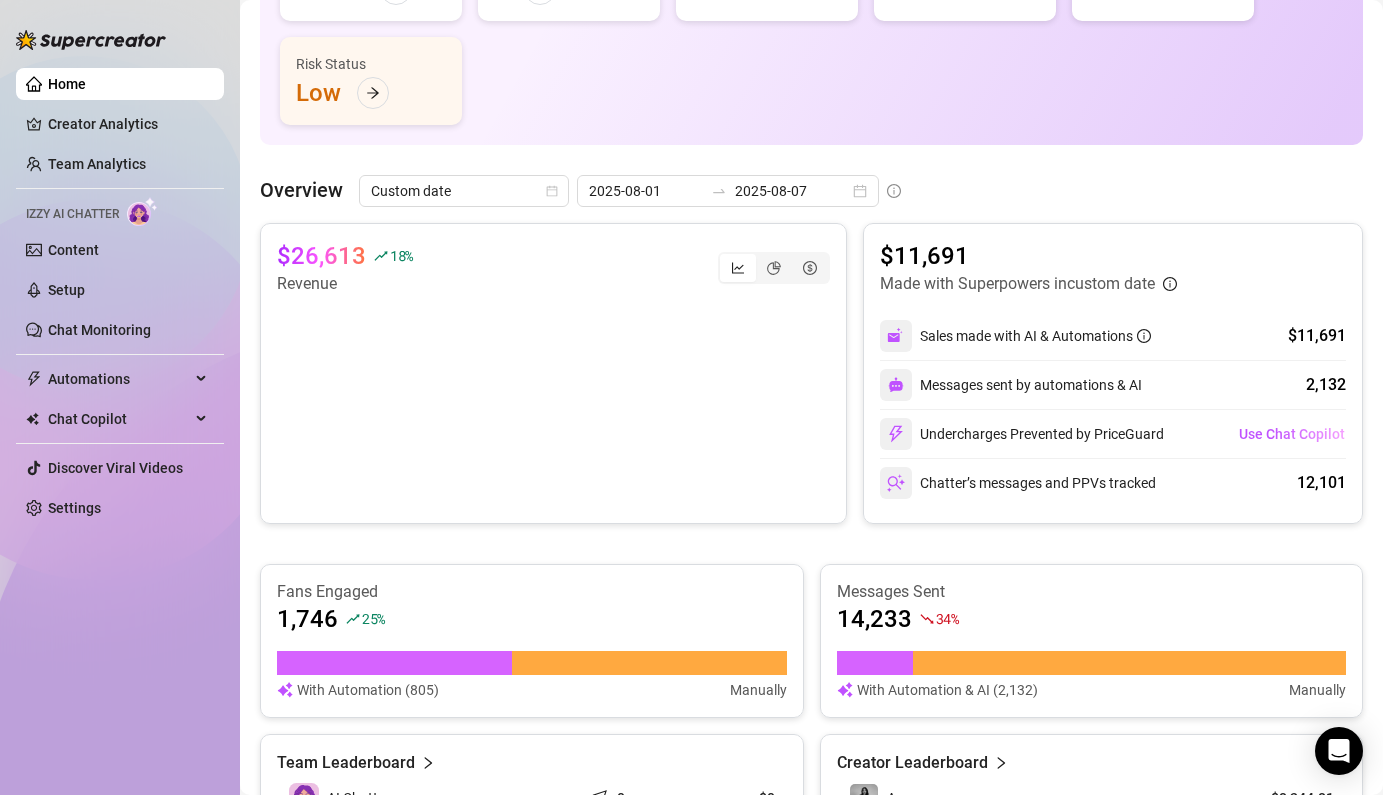 scroll, scrollTop: 253, scrollLeft: 0, axis: vertical 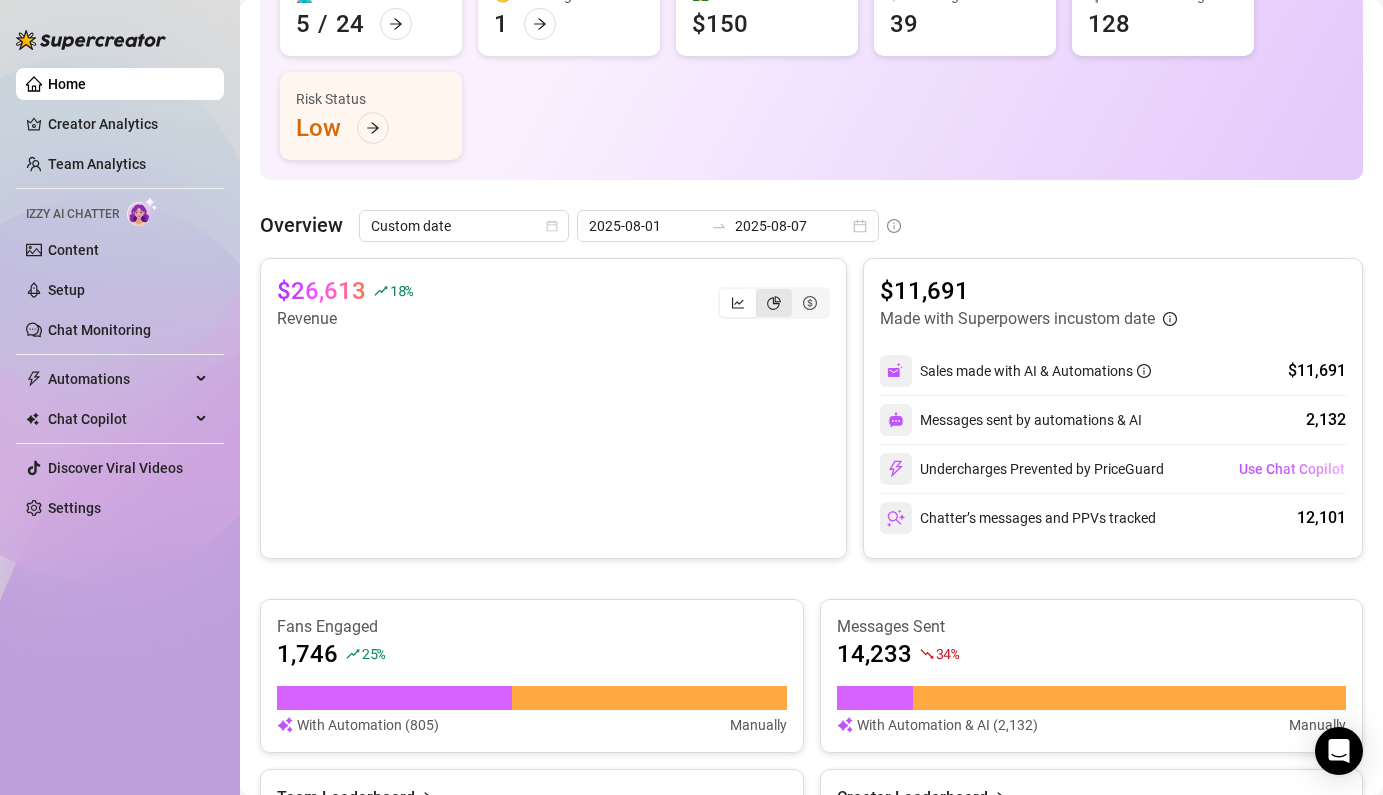 click 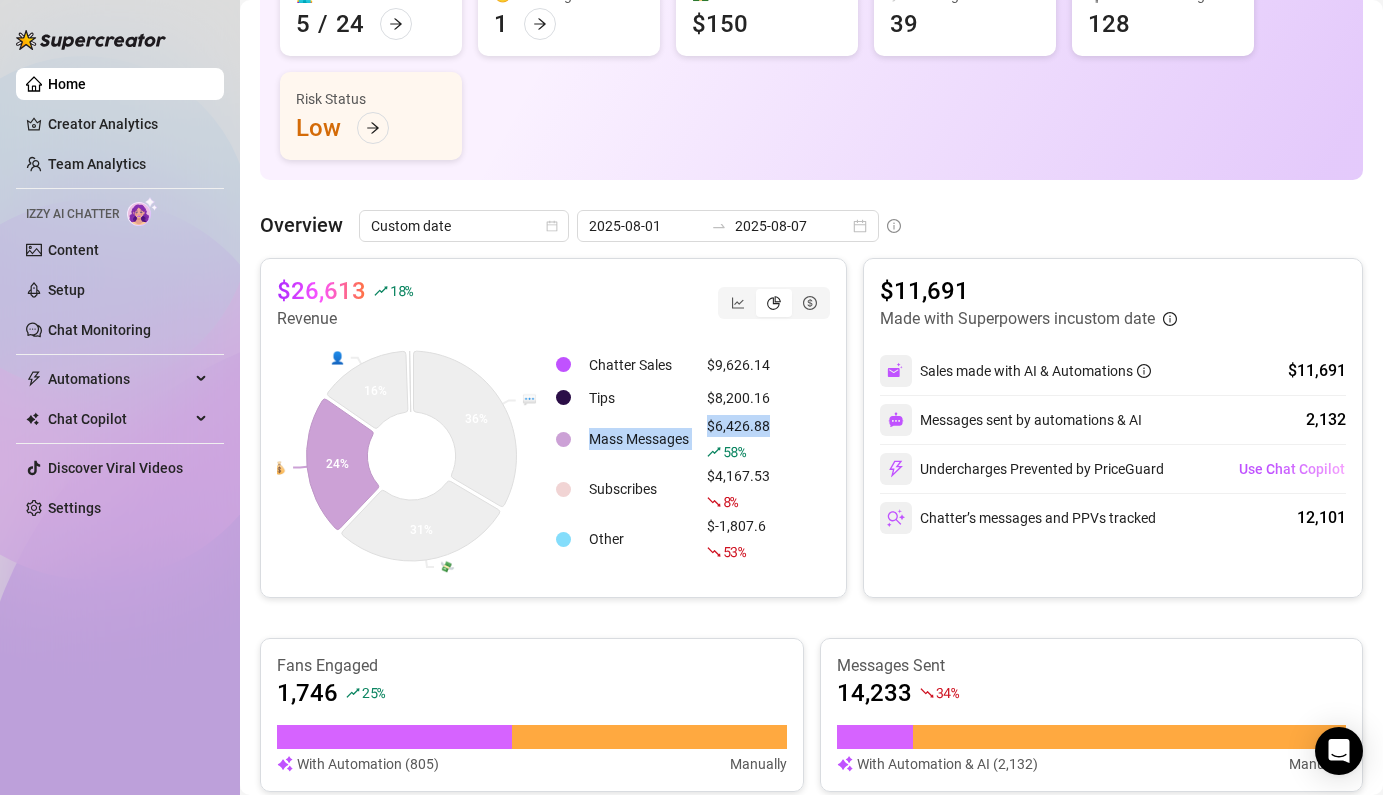 drag, startPoint x: 736, startPoint y: 416, endPoint x: 685, endPoint y: 419, distance: 51.088158 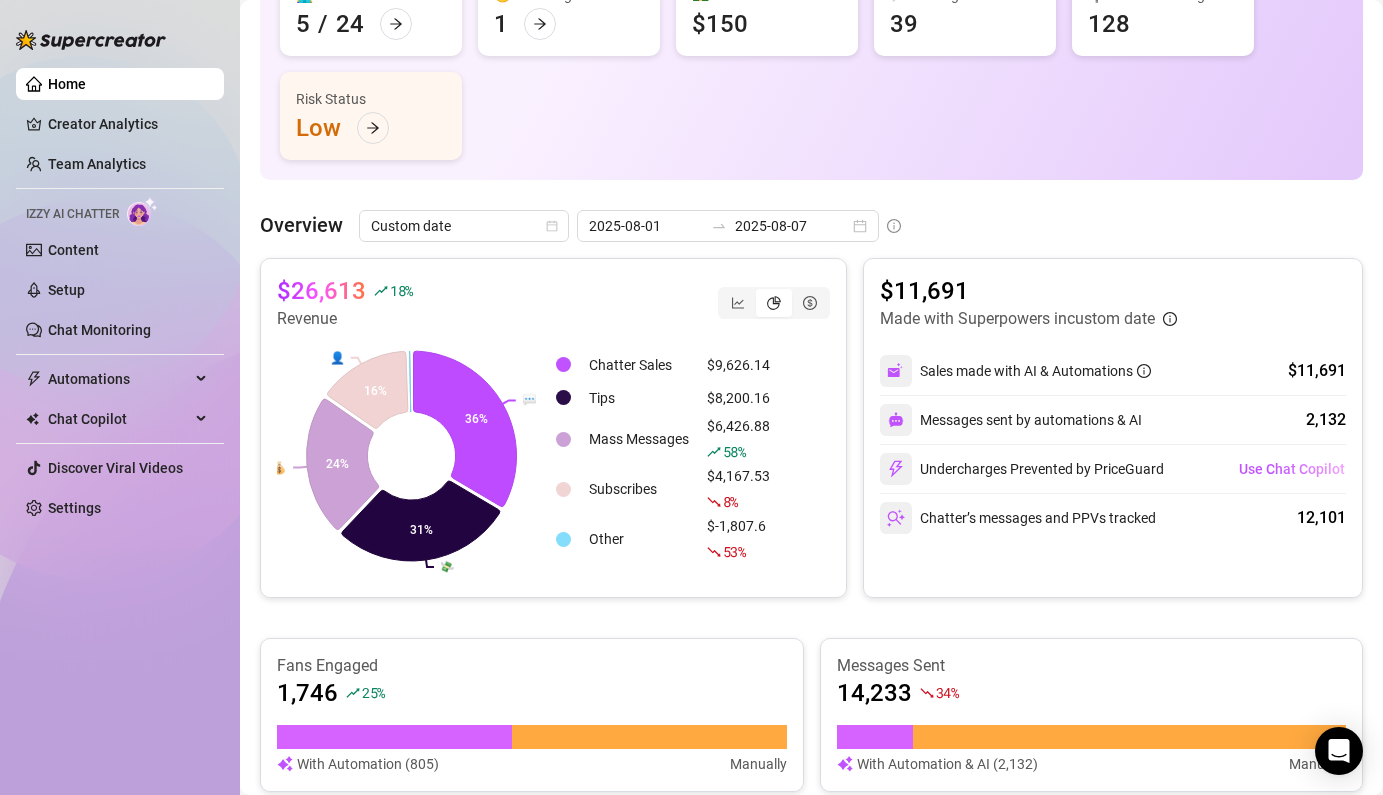 click on "Chatter Sales $[NUMBER] Tips $[NUMBER] Mass Messages $[NUMBER] [PERCENT] Subscribes $[NUMBER] [PERCENT] Other $[NUMBER] [PERCENT]" at bounding box center [692, 456] 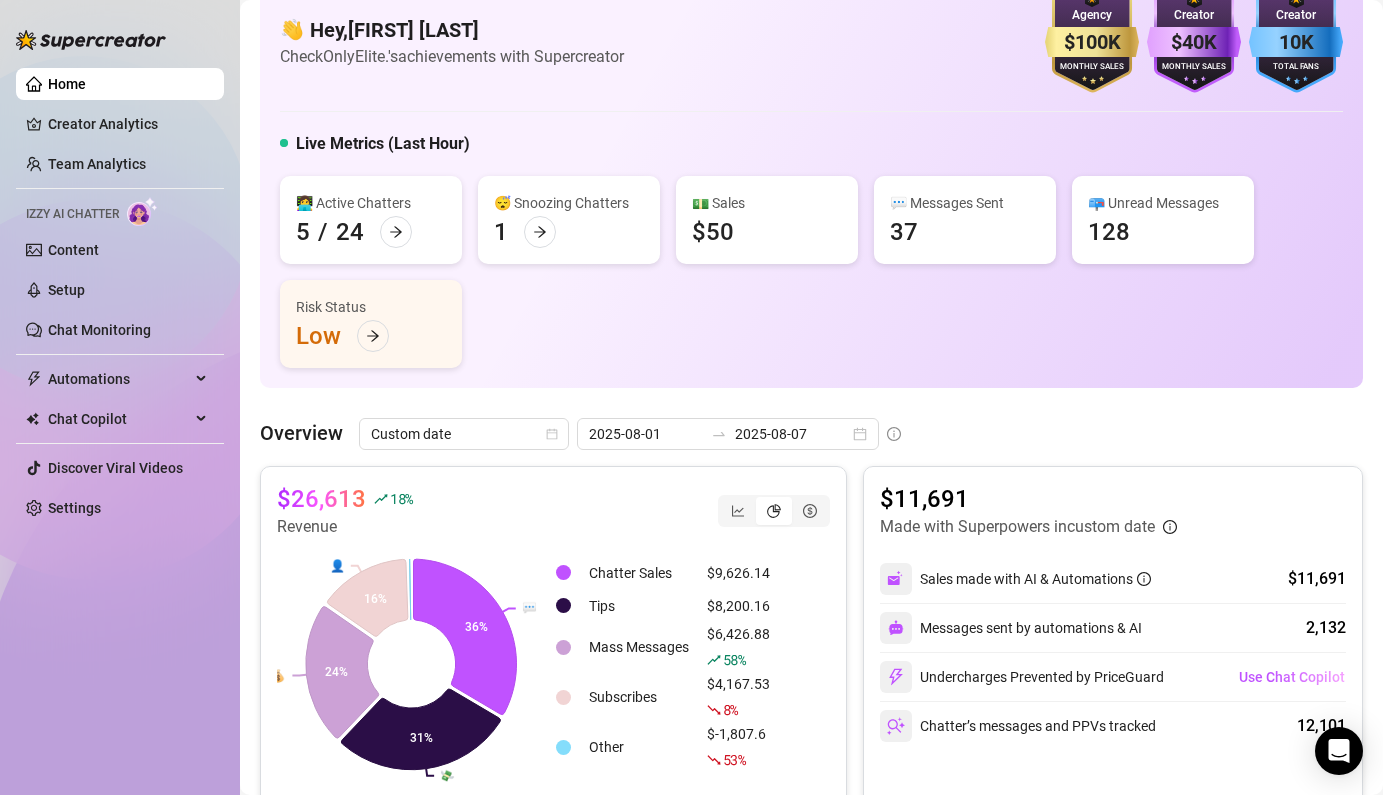 scroll, scrollTop: 0, scrollLeft: 0, axis: both 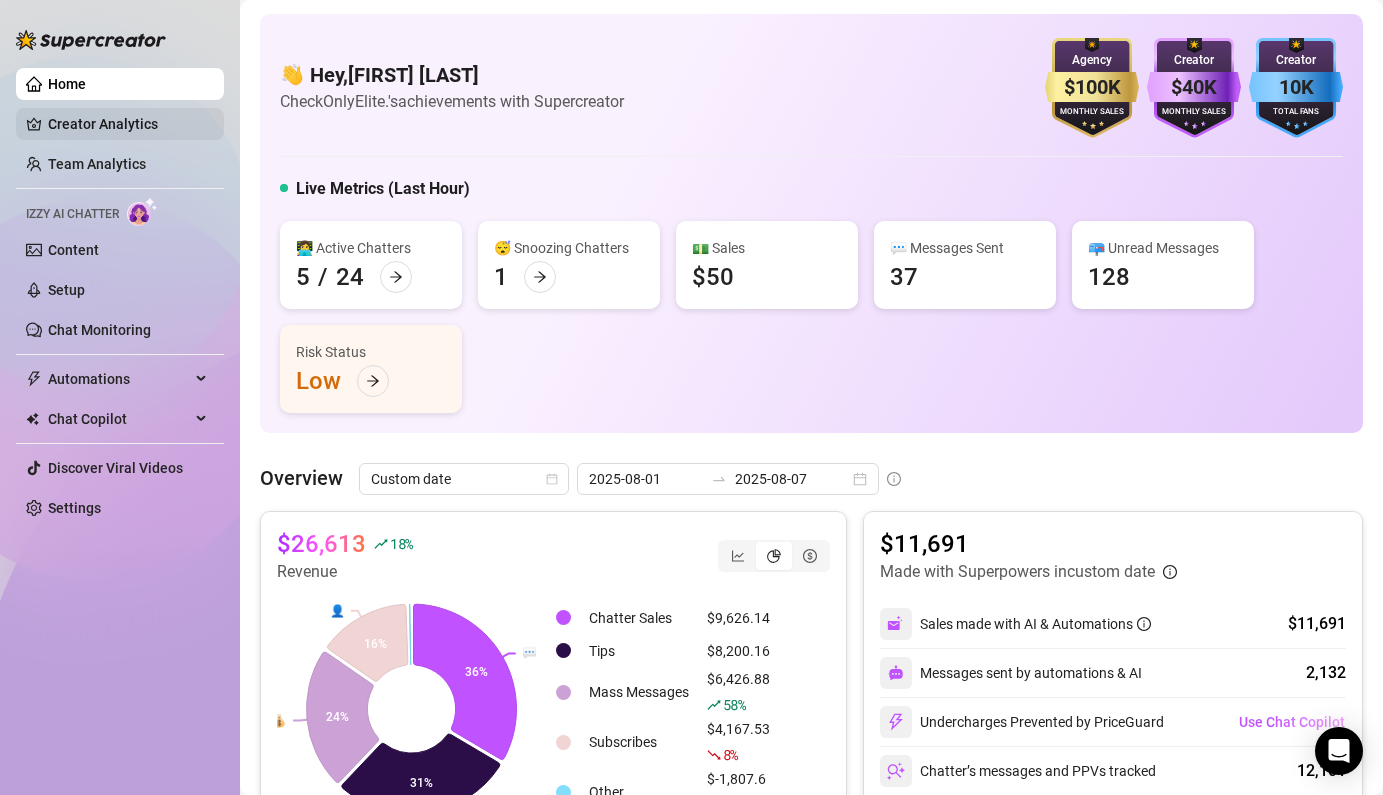 click on "Creator Analytics" at bounding box center [128, 124] 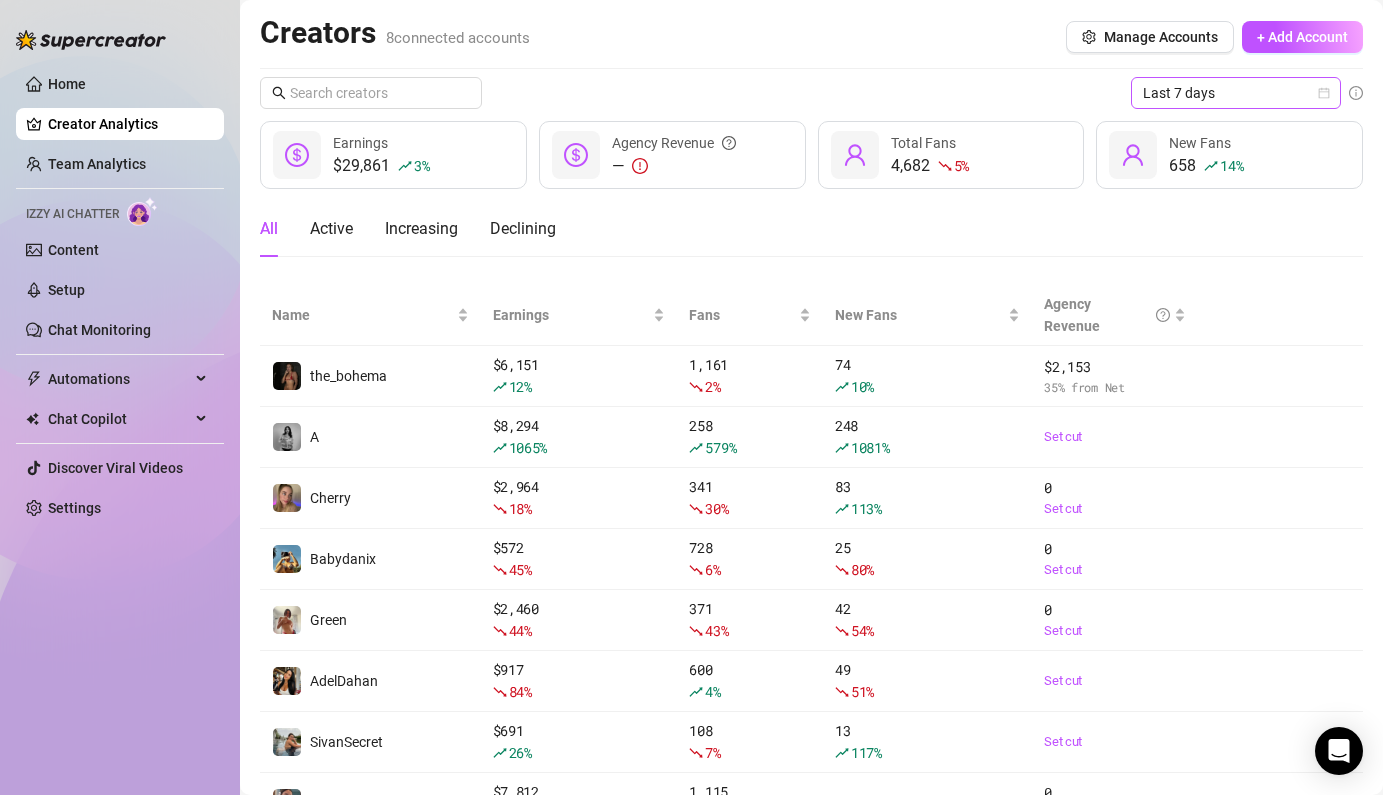 click on "Last 7 days" at bounding box center [1236, 93] 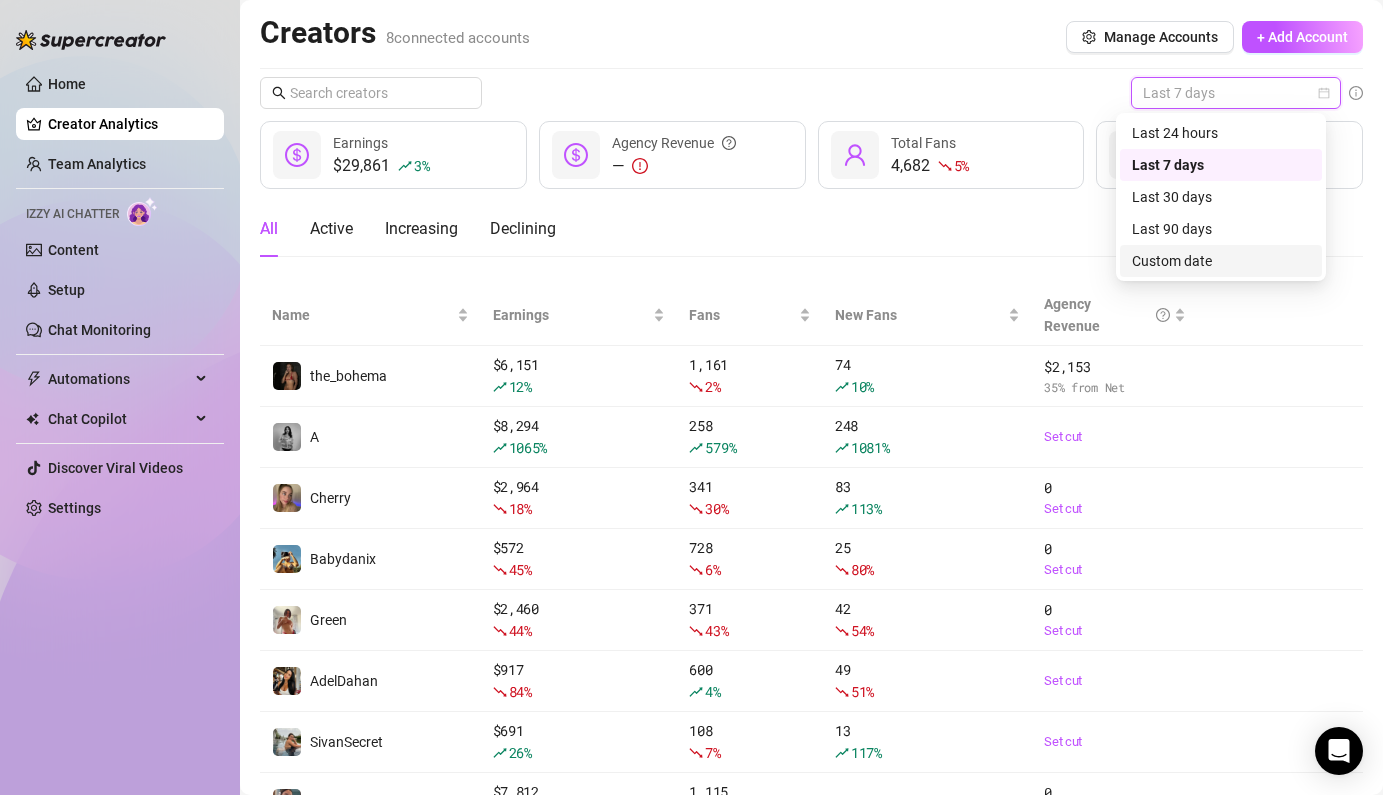 click on "Custom date" at bounding box center [1221, 261] 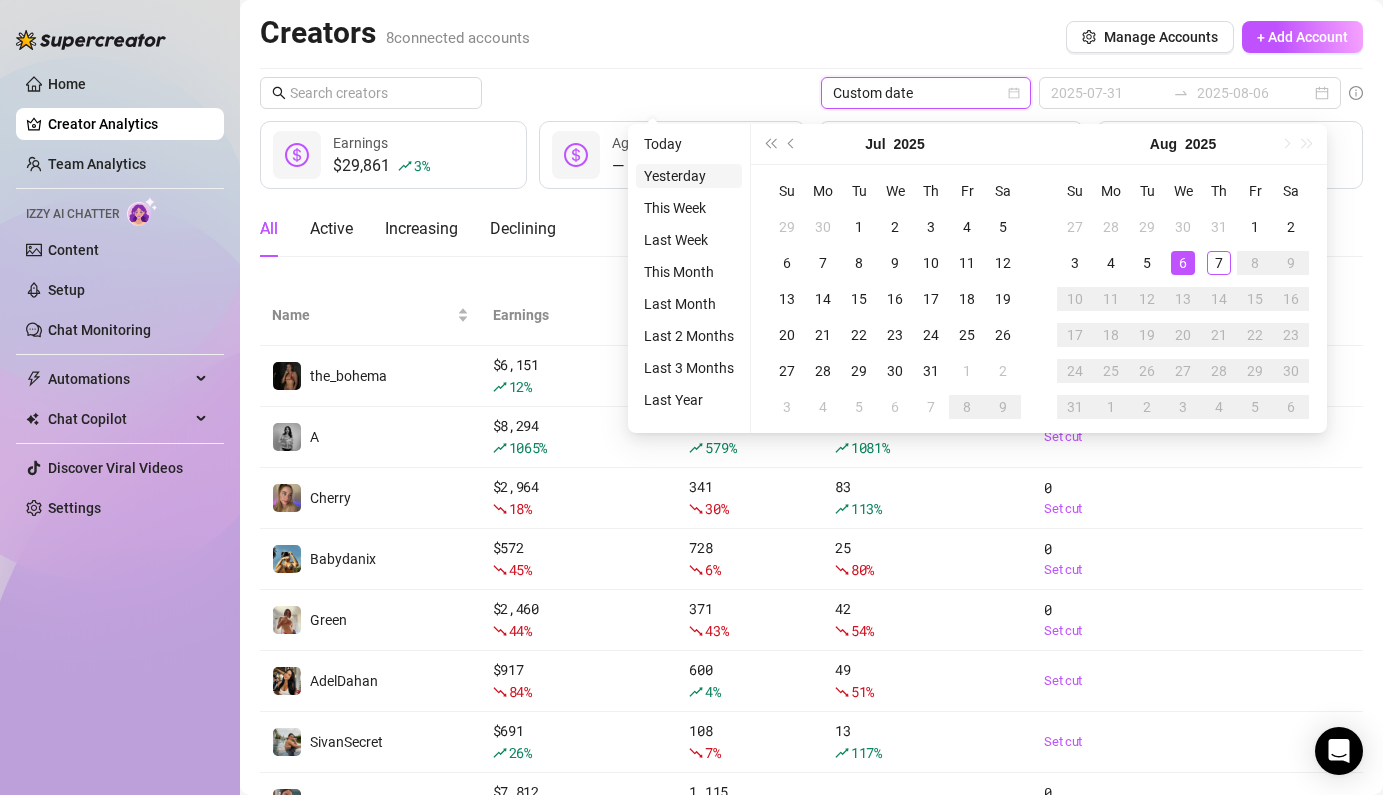 type on "2025-08-06" 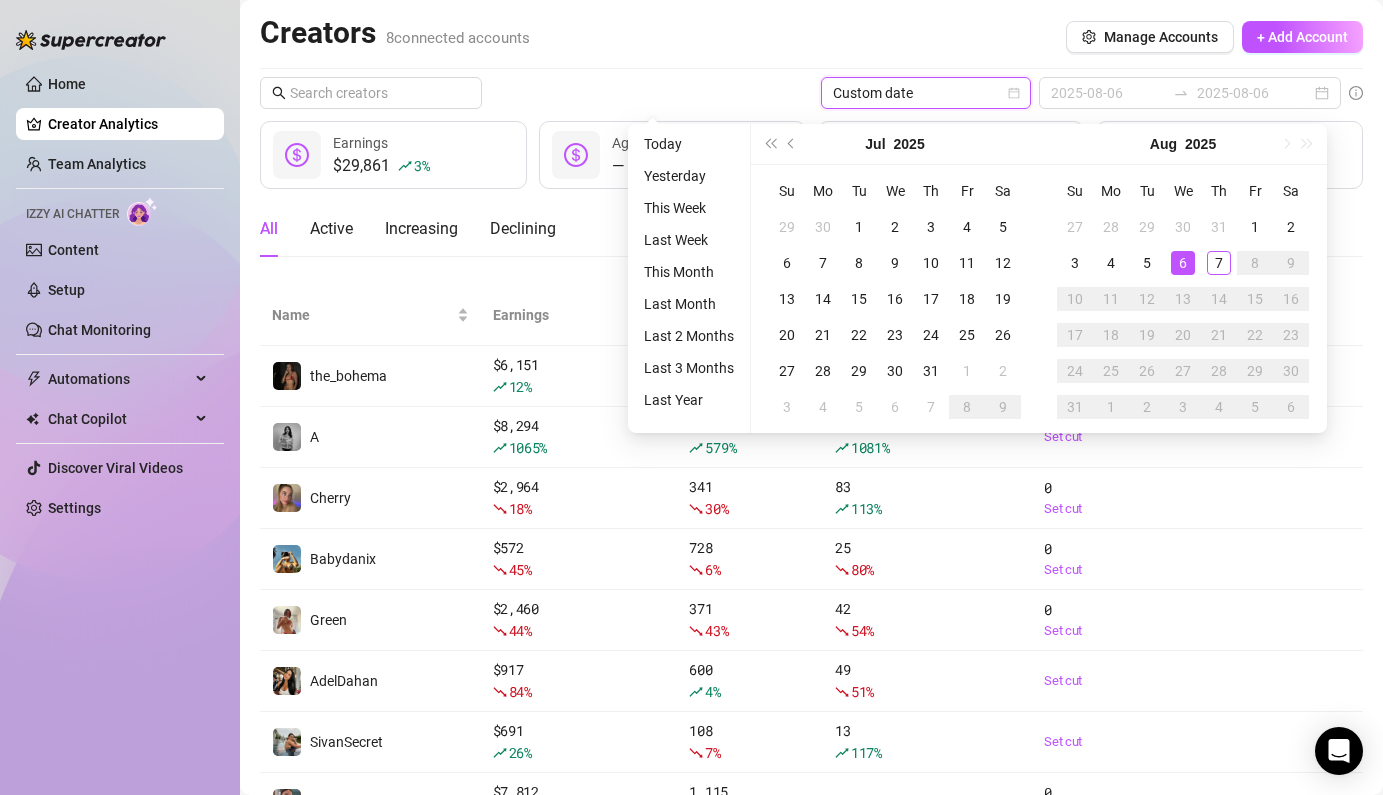 type on "2025-07-31" 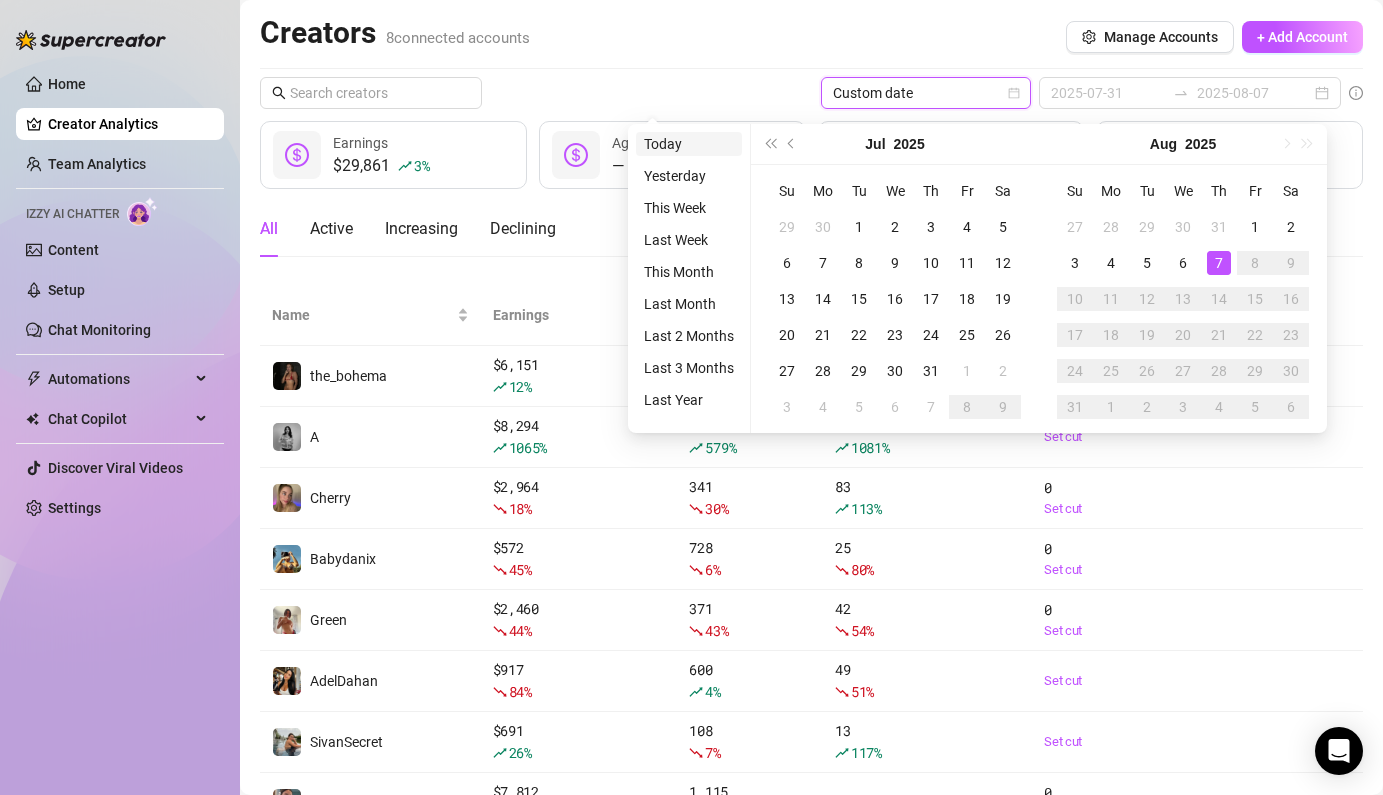 type on "2025-08-07" 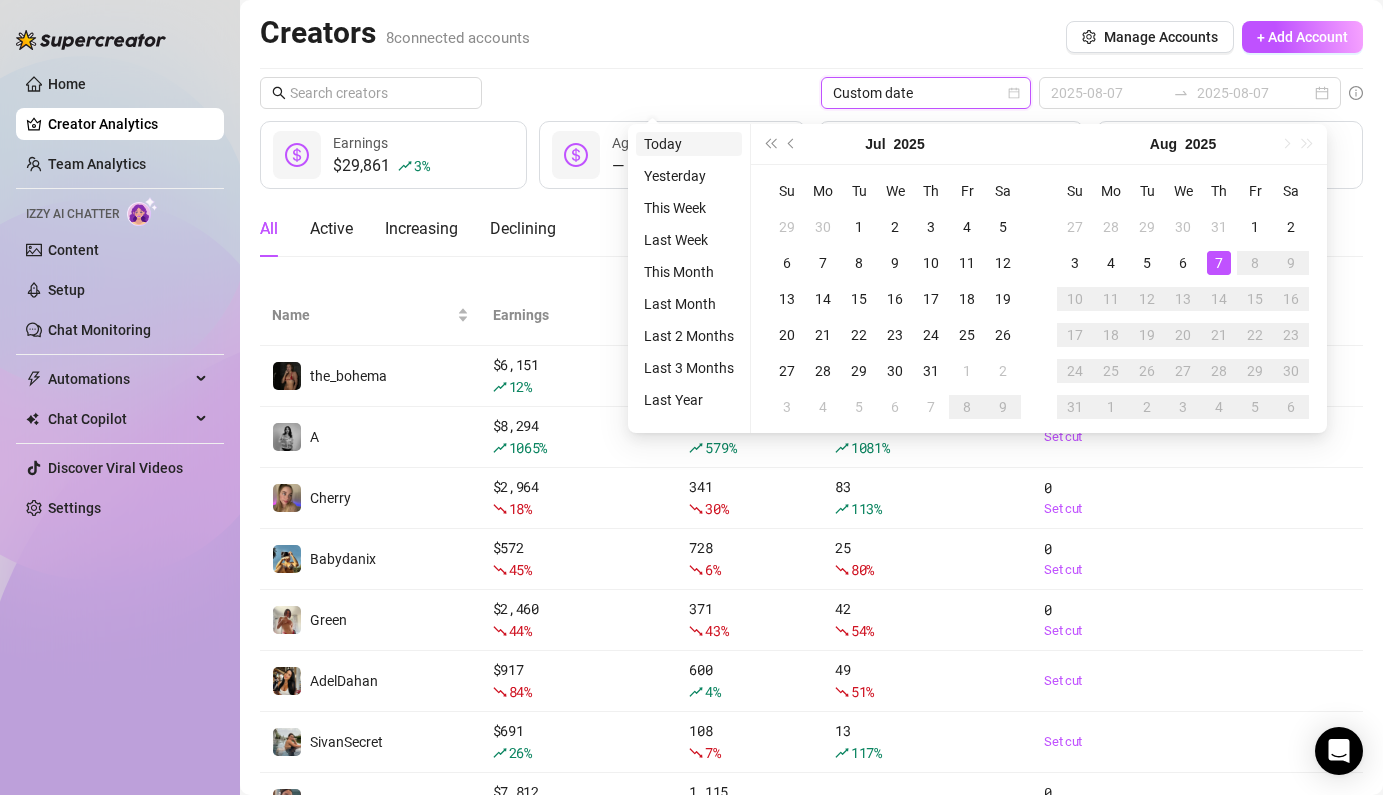 click on "Today" at bounding box center (689, 144) 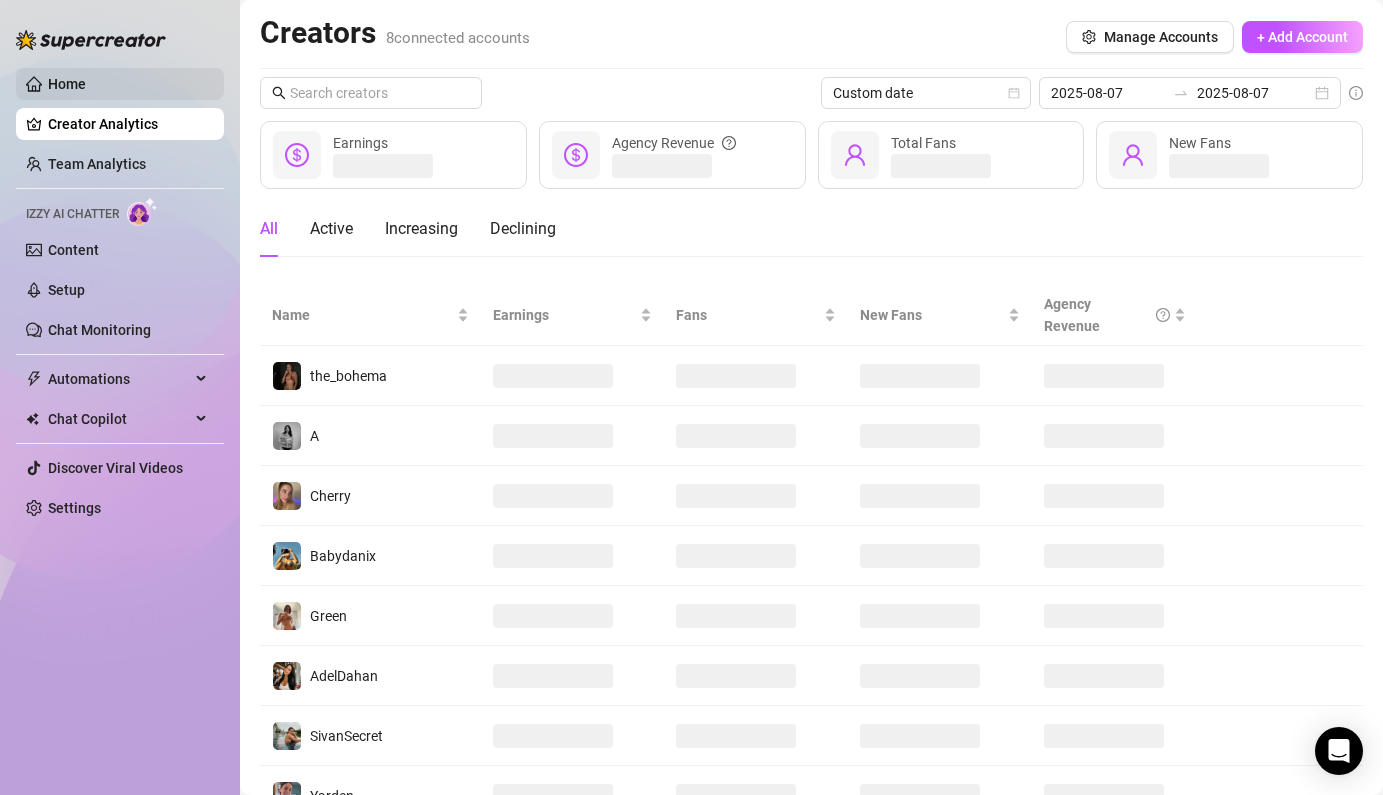 click on "Home" at bounding box center [67, 84] 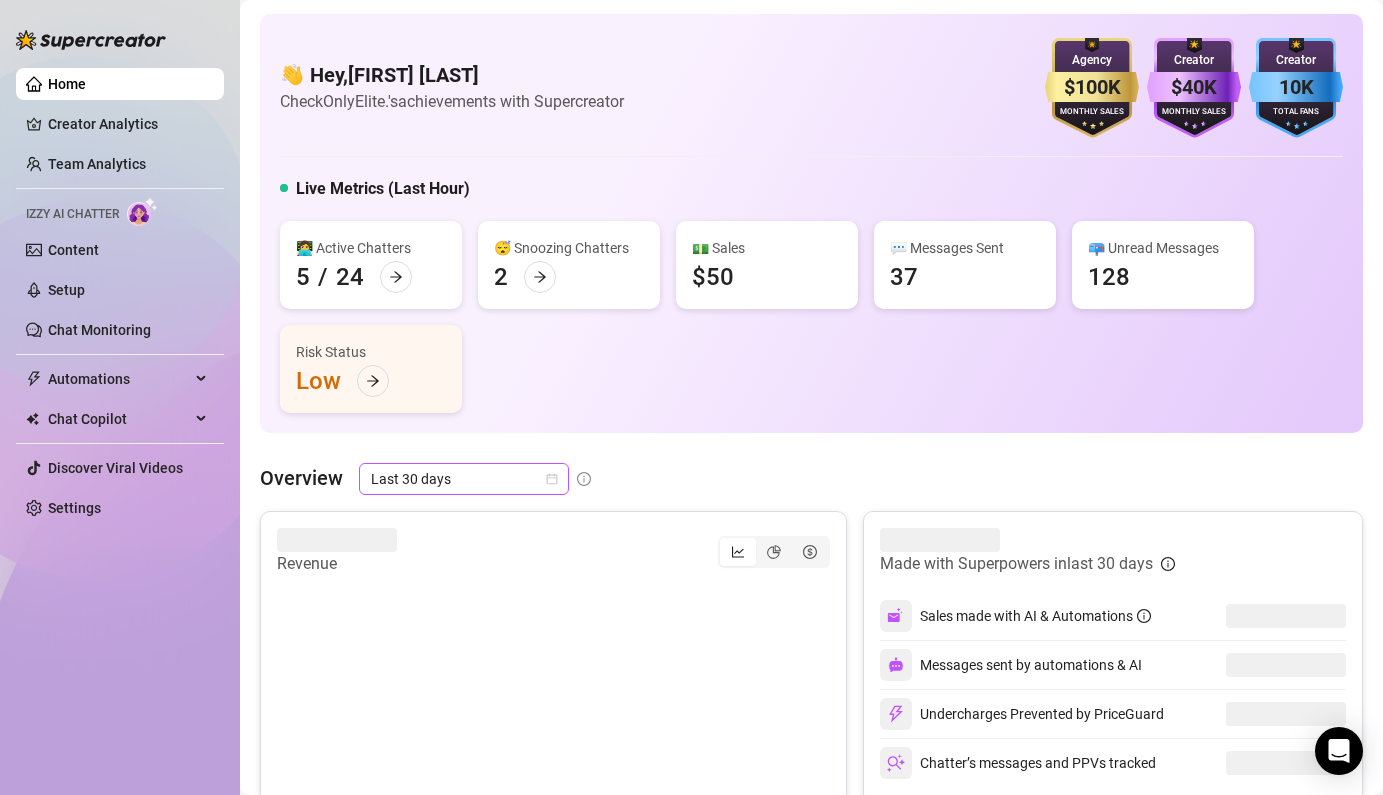 click on "Last 30 days" at bounding box center [464, 479] 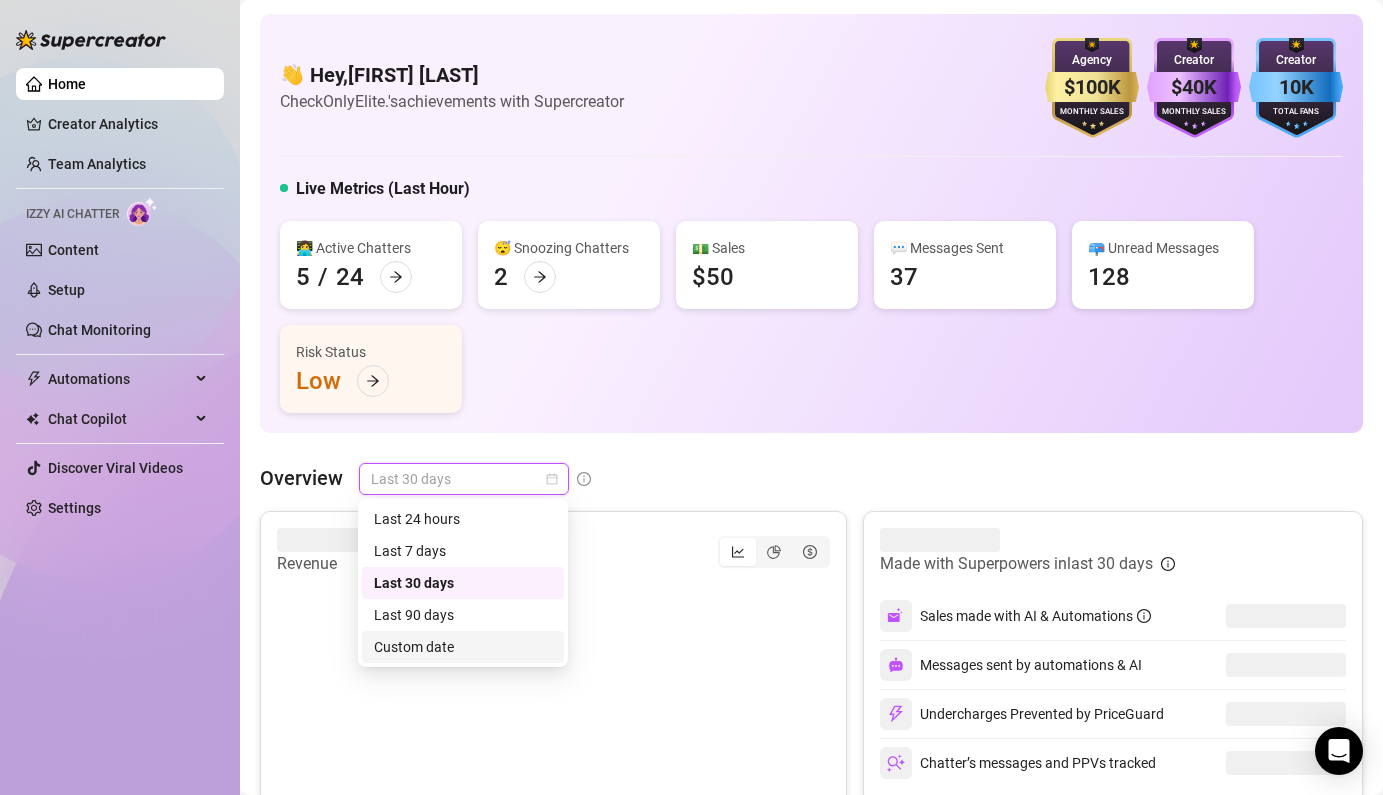 click on "Custom date" at bounding box center (463, 647) 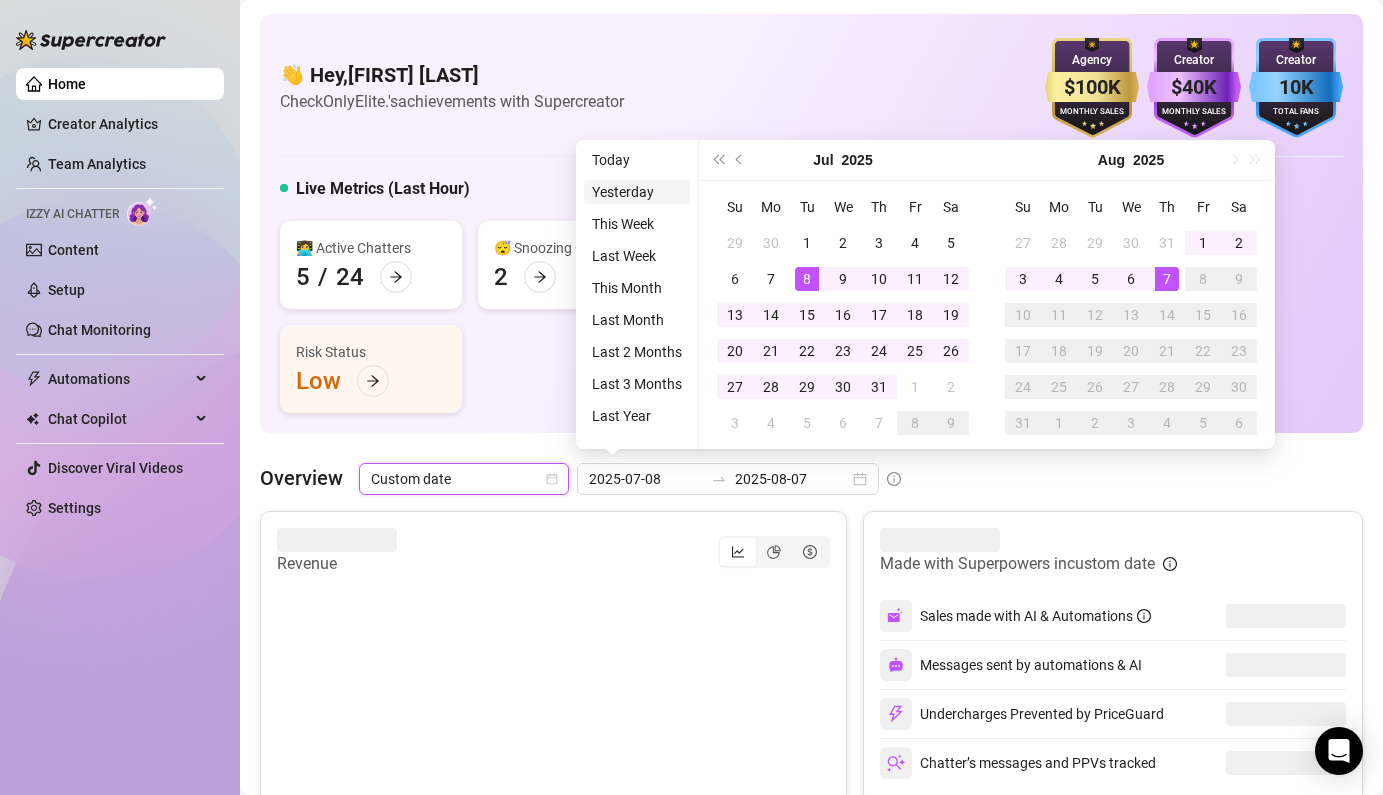 type on "2025-08-06" 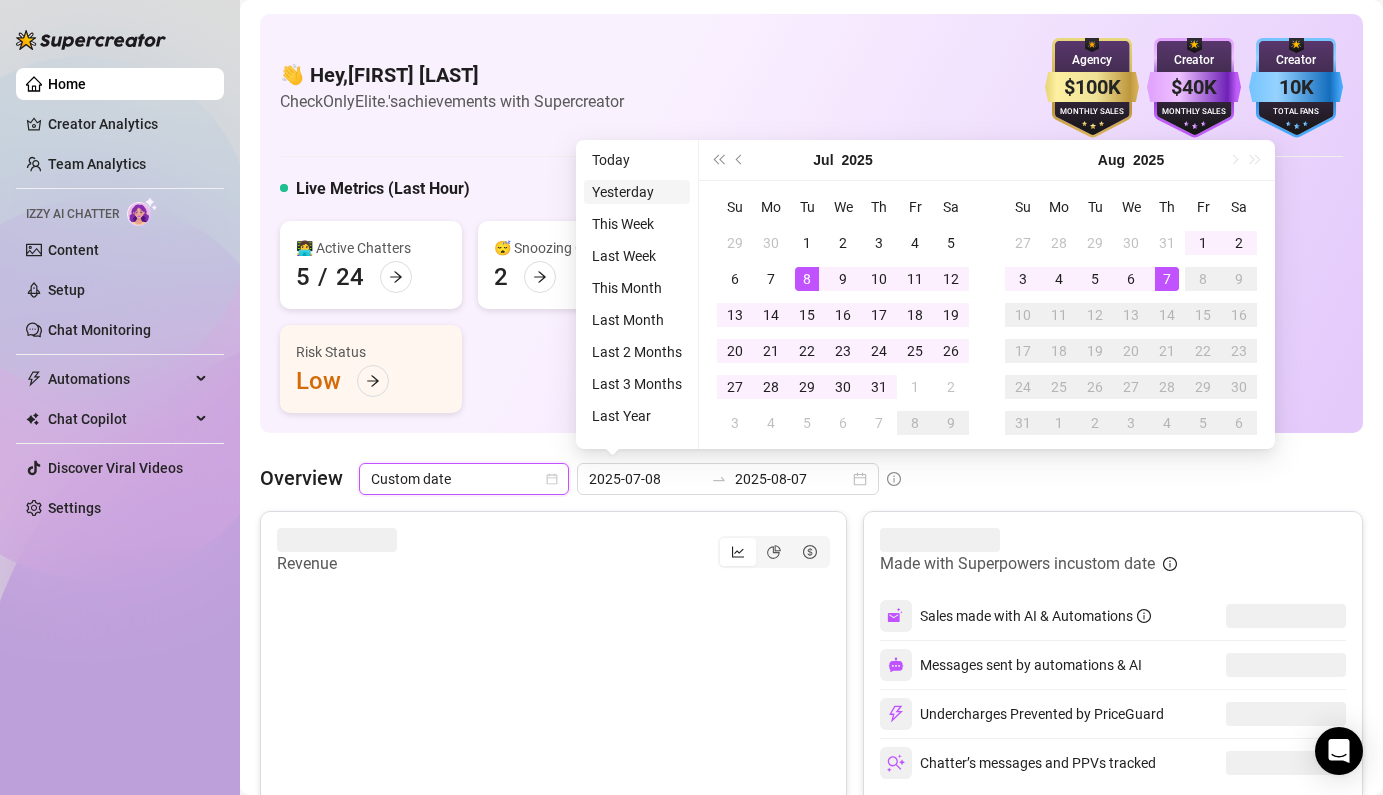 type on "2025-08-06" 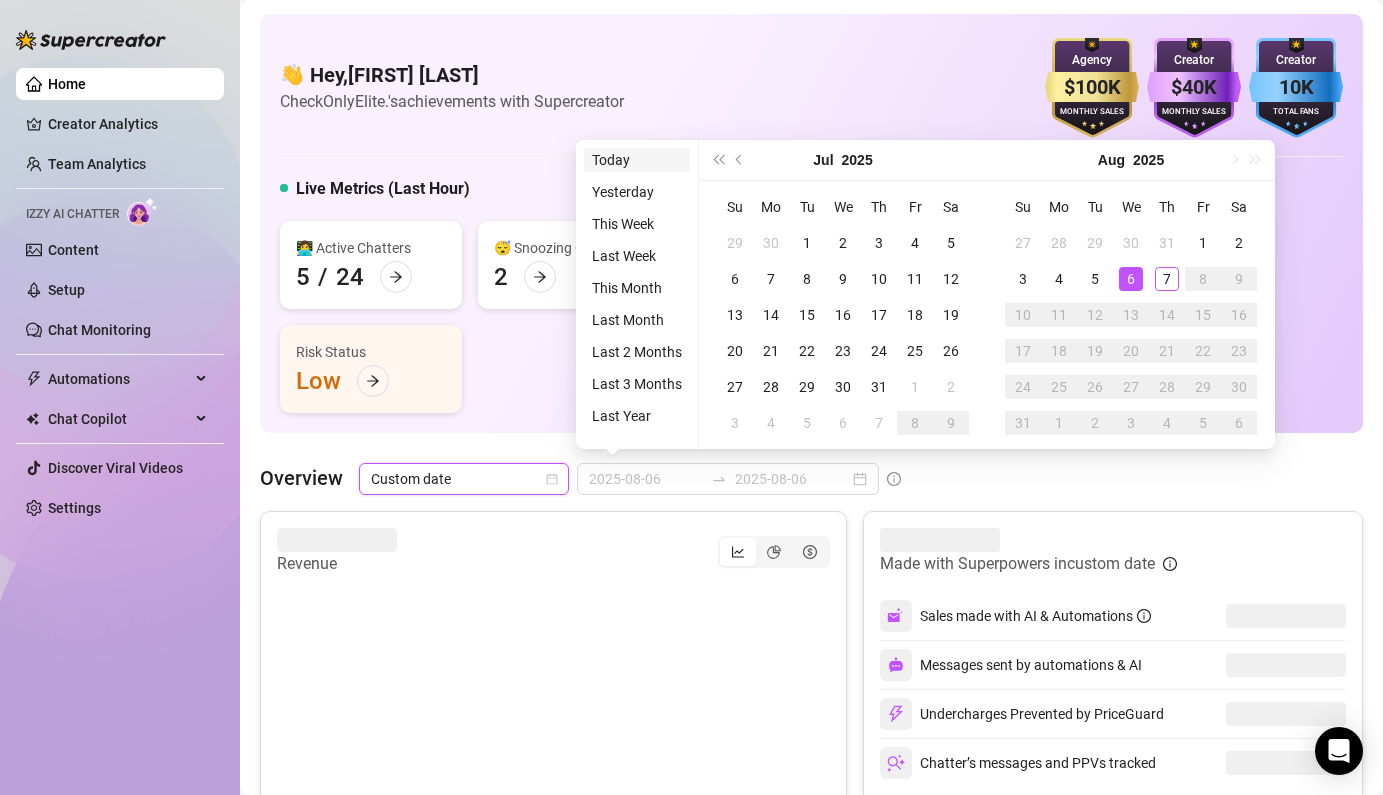 type on "2025-07-08" 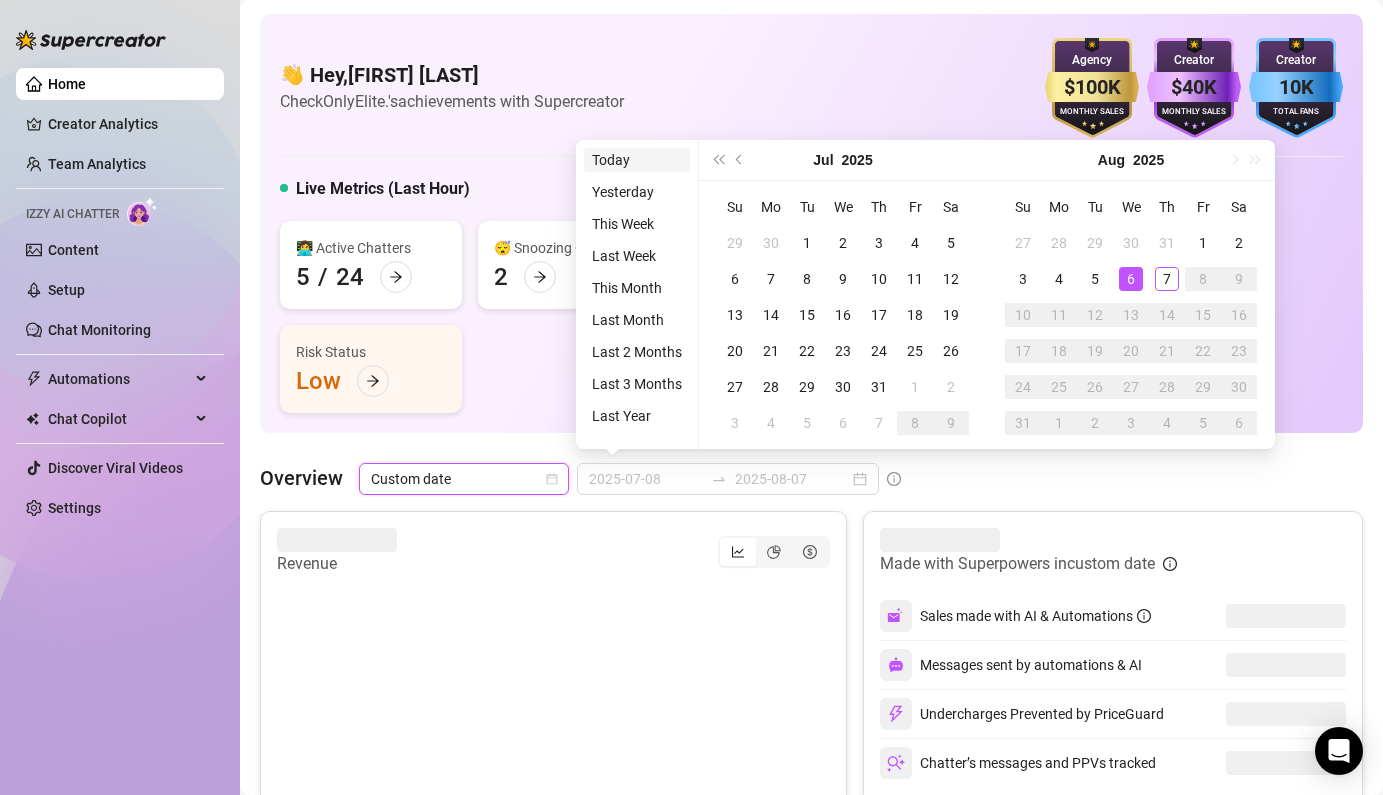 type on "2025-08-07" 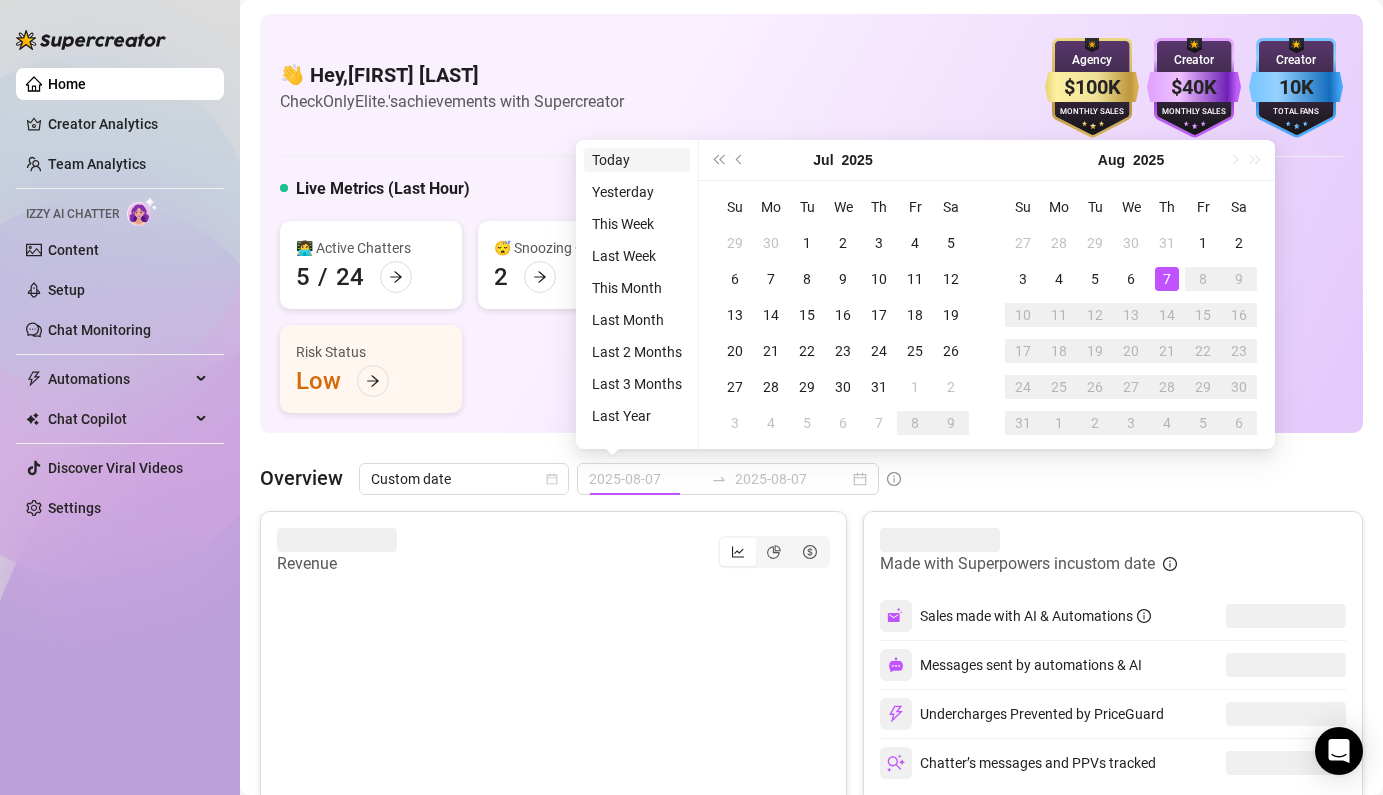 click on "Today" at bounding box center [637, 160] 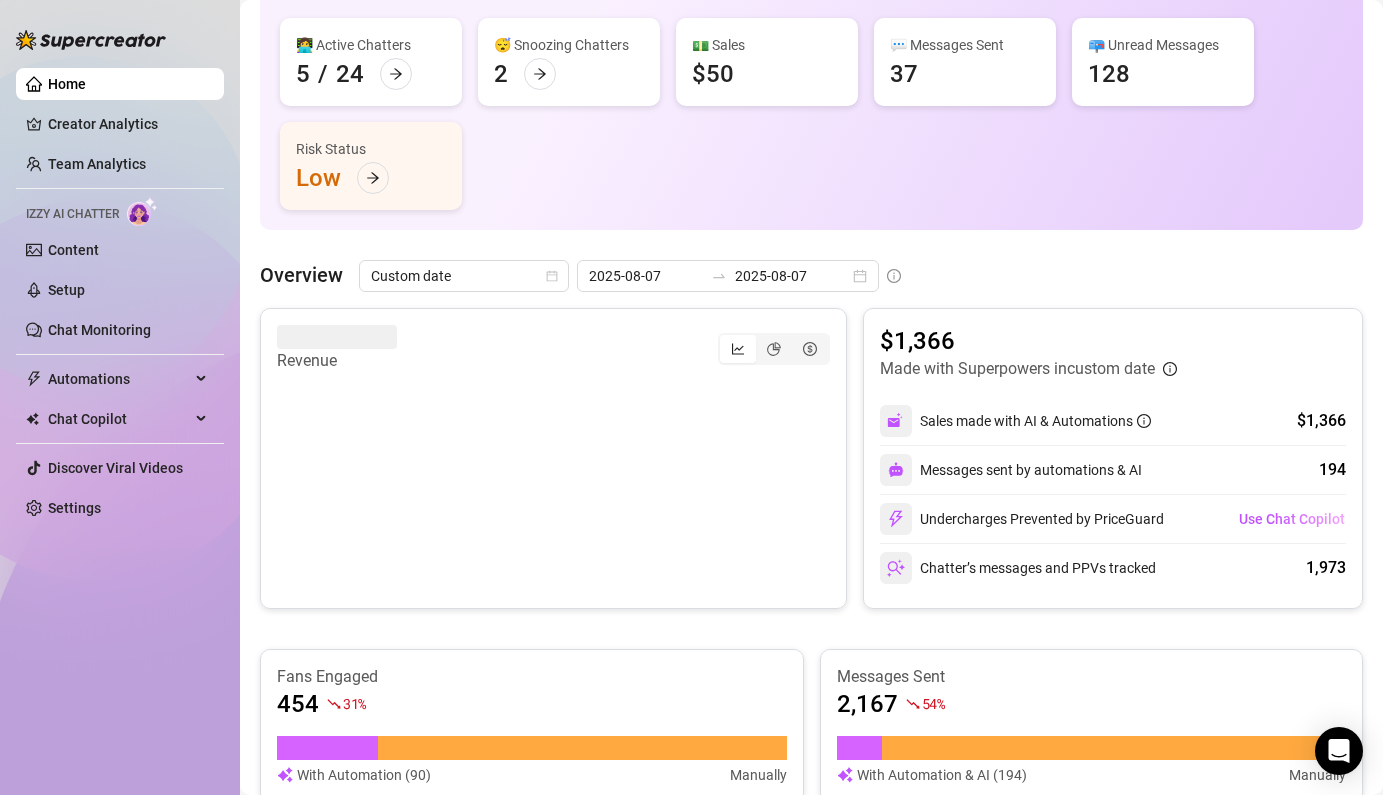 scroll, scrollTop: 202, scrollLeft: 0, axis: vertical 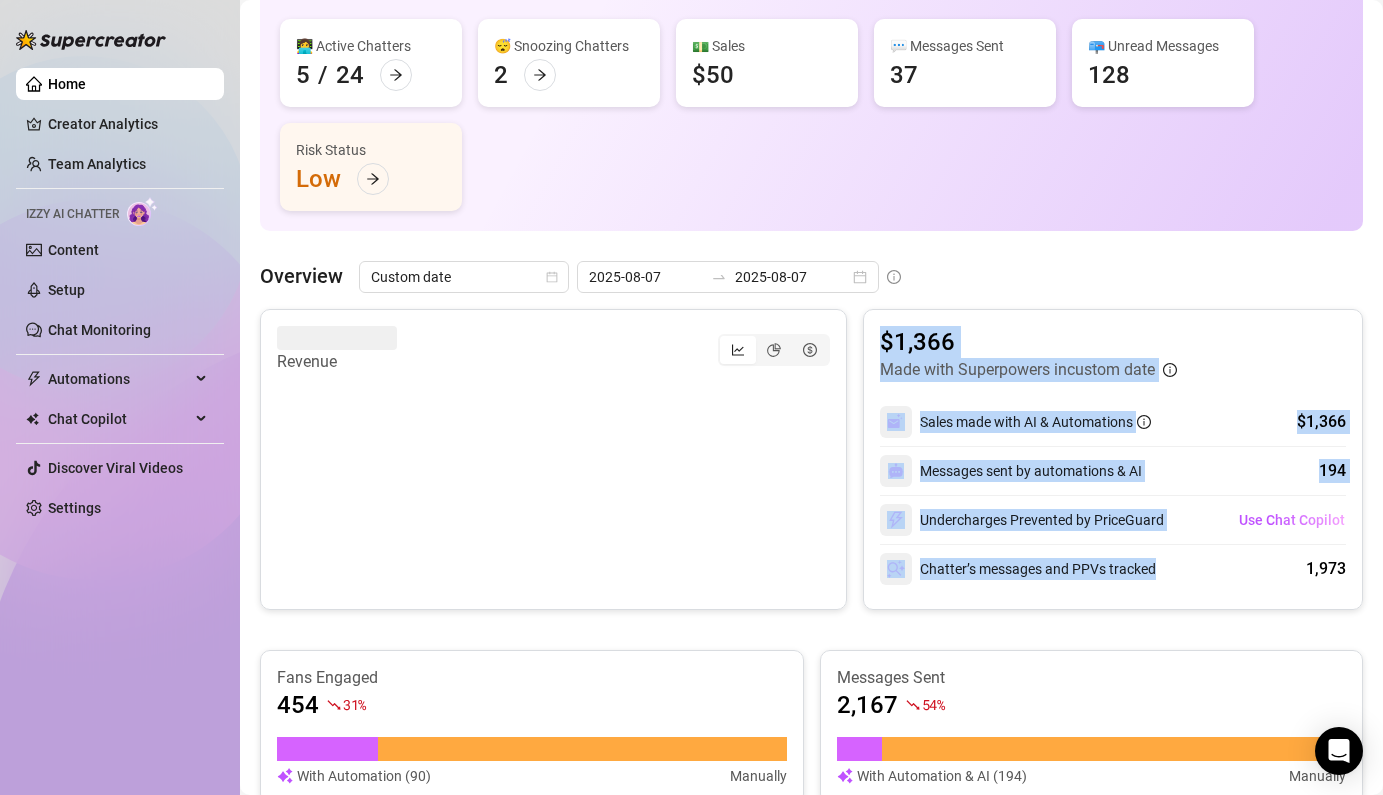 drag, startPoint x: 835, startPoint y: 609, endPoint x: 859, endPoint y: 605, distance: 24.33105 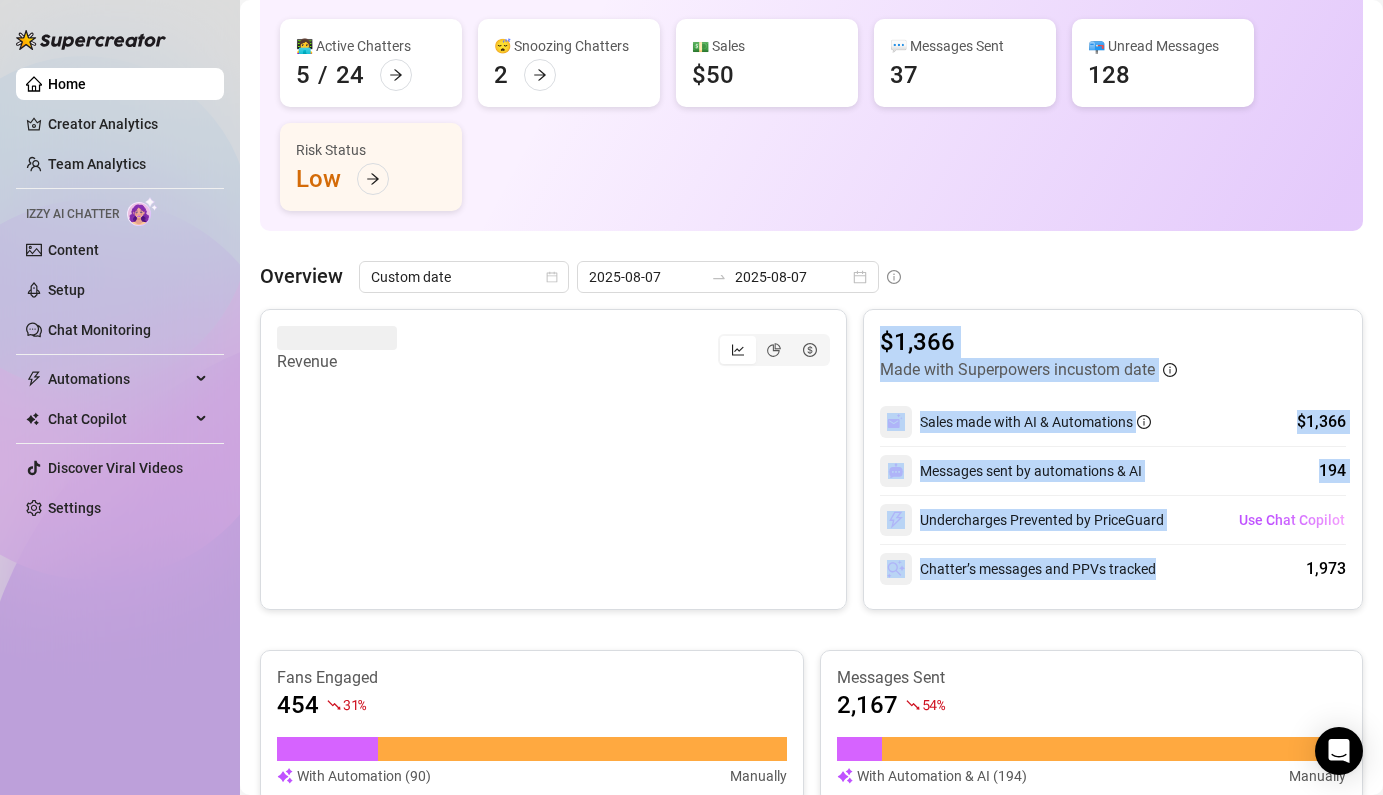 click on "Revenue $[NUMBER] Made with Superpowers in custom date Sales made with AI & Automations $[NUMBER] Messages sent by automations & AI $[NUMBER] Undercharges Prevented by PriceGuard Use Chat Copilot Chatter’s messages and PPVs tracked $[NUMBER] Fans Engaged $[NUMBER] [PERCENT] With Automation ($[NUMBER]) Manually Messages Sent $[NUMBER] [PERCENT] With Automation & AI ($[NUMBER]) Manually Team Leaderboard AI Chatter $[NUMBER] $0 z d. $[NUMBER] $[NUMBER] Dana R. $[NUMBER] $[NUMBER] Chap צ. $[NUMBER] $[NUMBER] FIFO $[NUMBER] $ [NUMBER] 1 2 3 4 5 Creator Leaderboard 1 2" at bounding box center (811, 744) 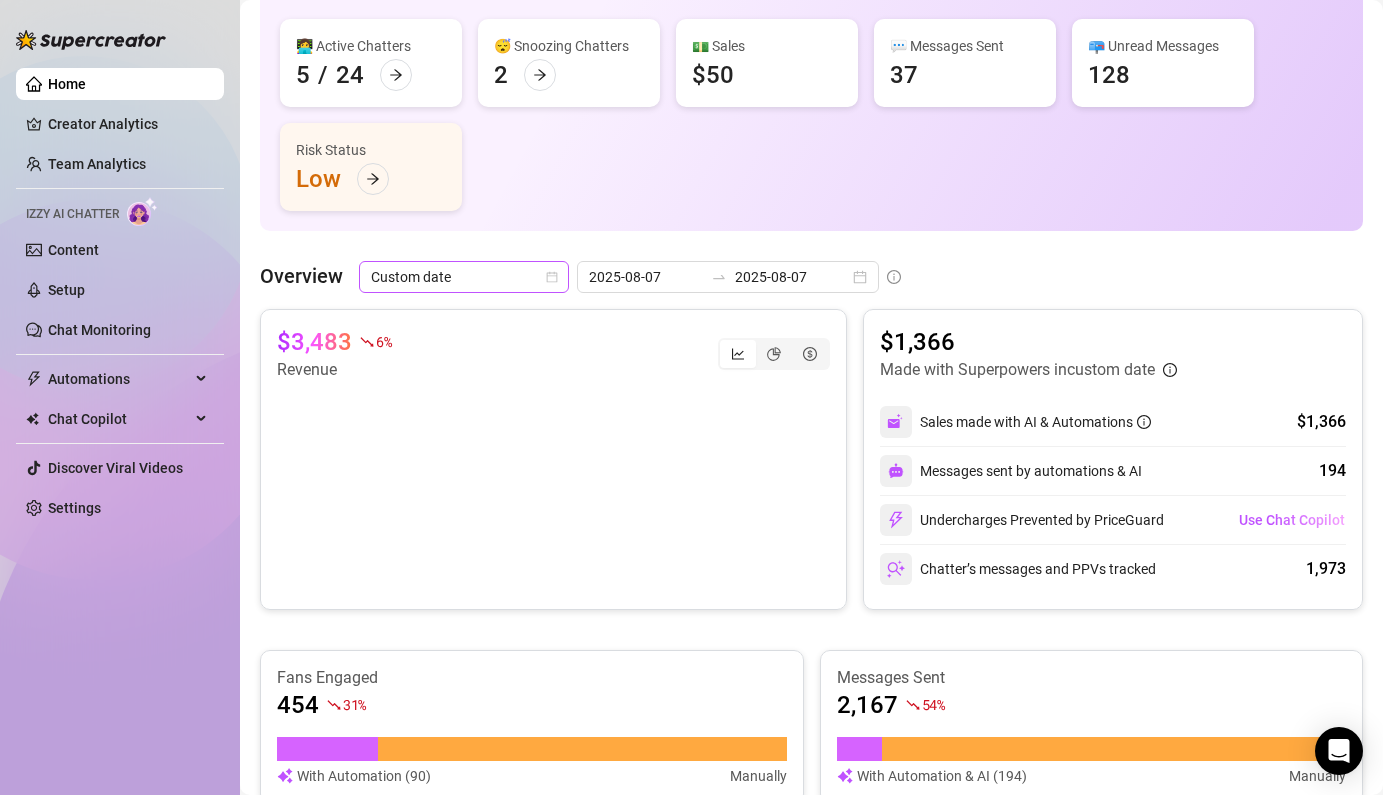click on "Custom date" at bounding box center [464, 277] 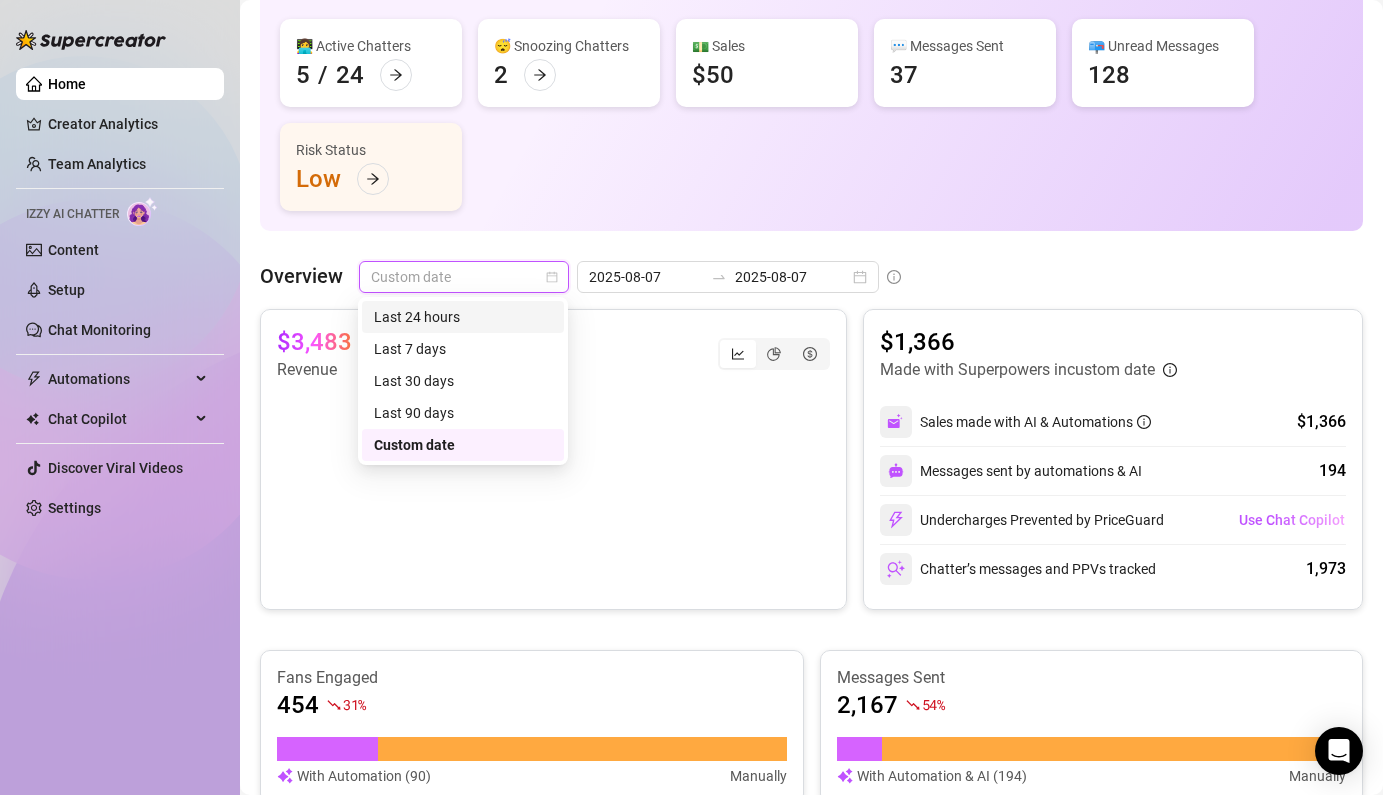click on "Last 24 hours" at bounding box center (463, 317) 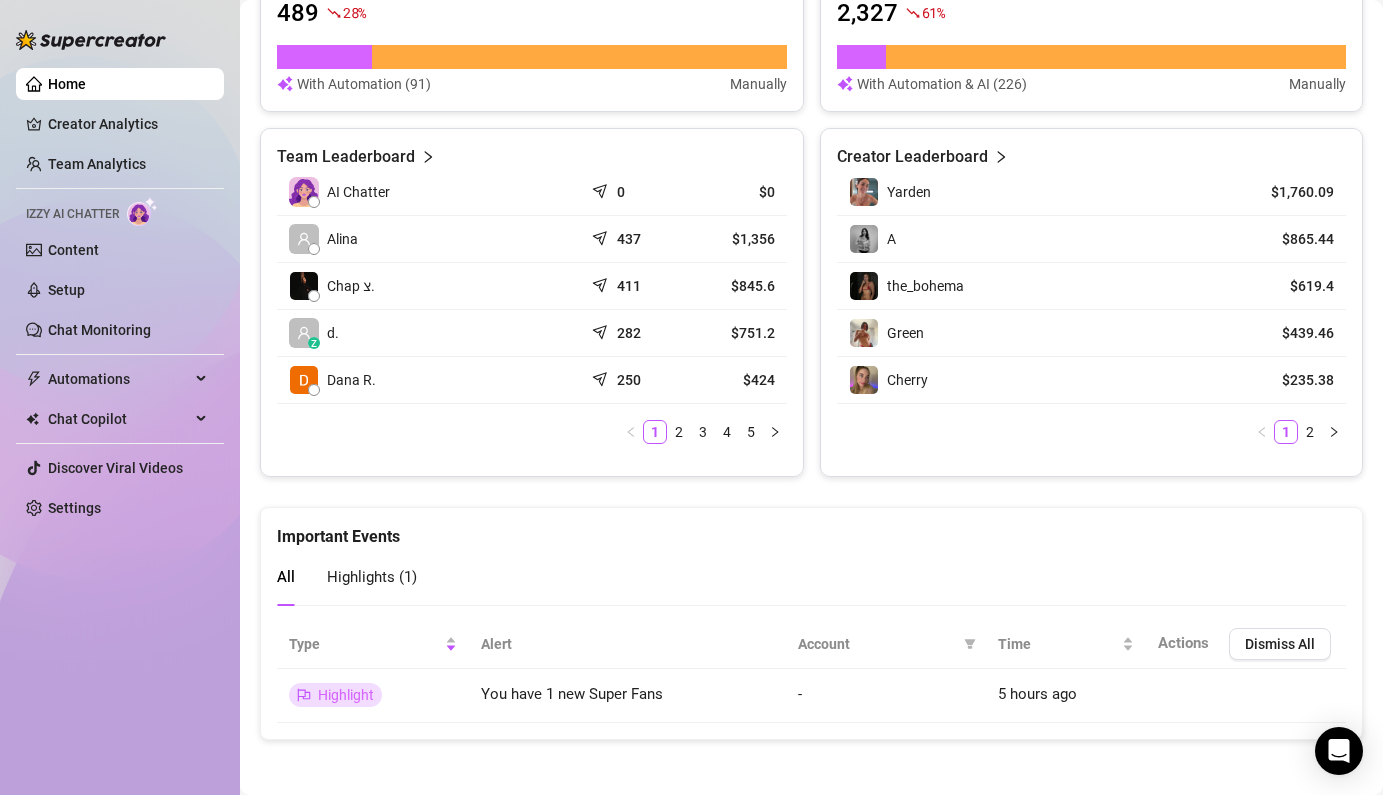 scroll, scrollTop: 924, scrollLeft: 0, axis: vertical 